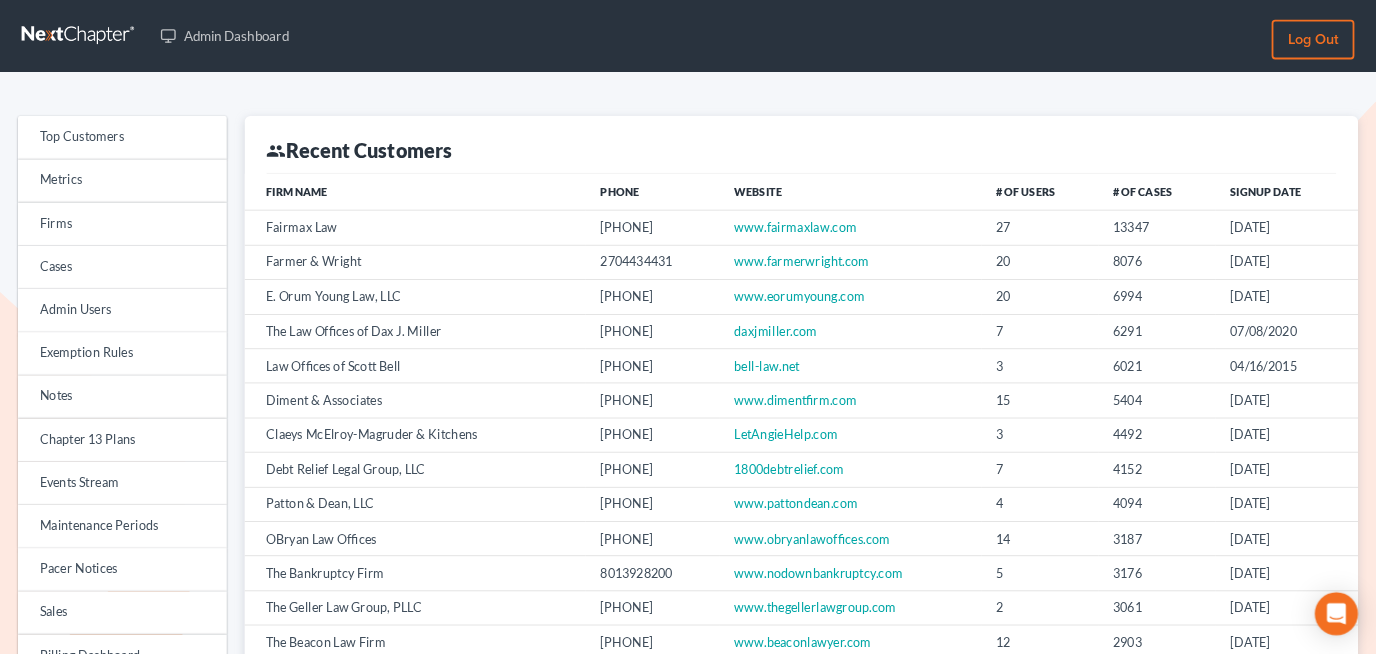 scroll, scrollTop: 0, scrollLeft: 0, axis: both 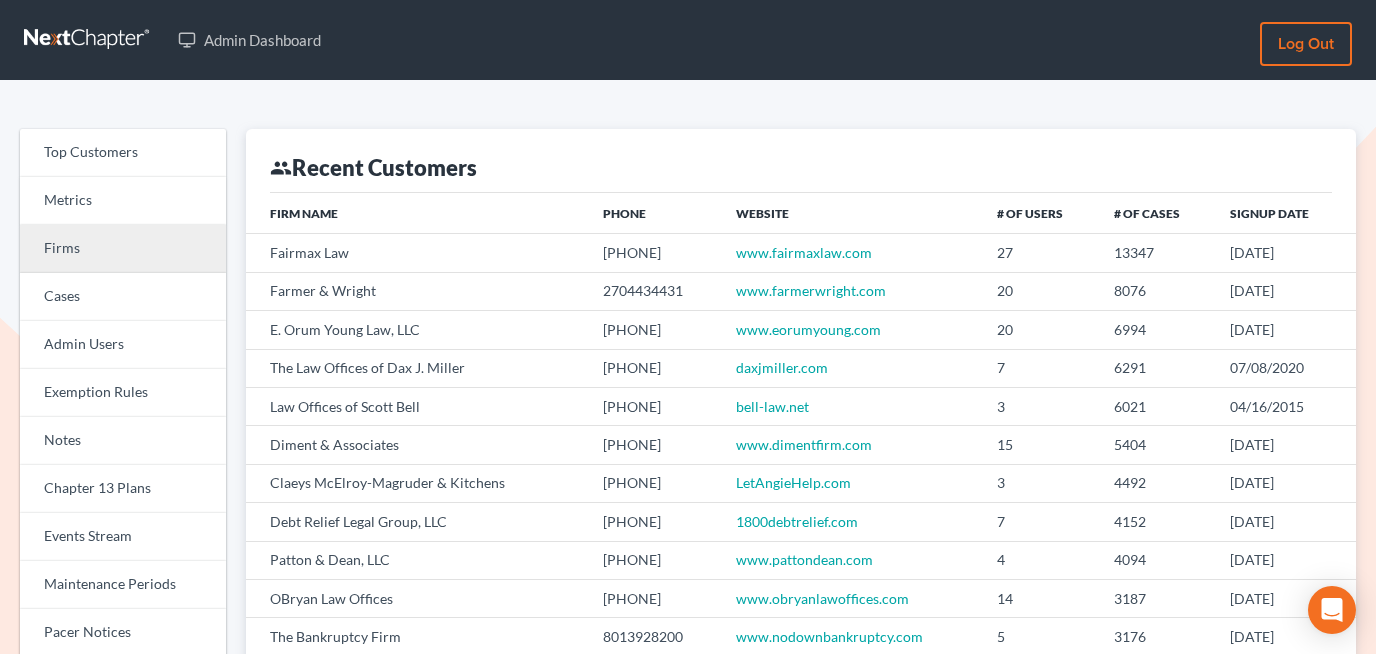 click on "Firms" at bounding box center (123, 249) 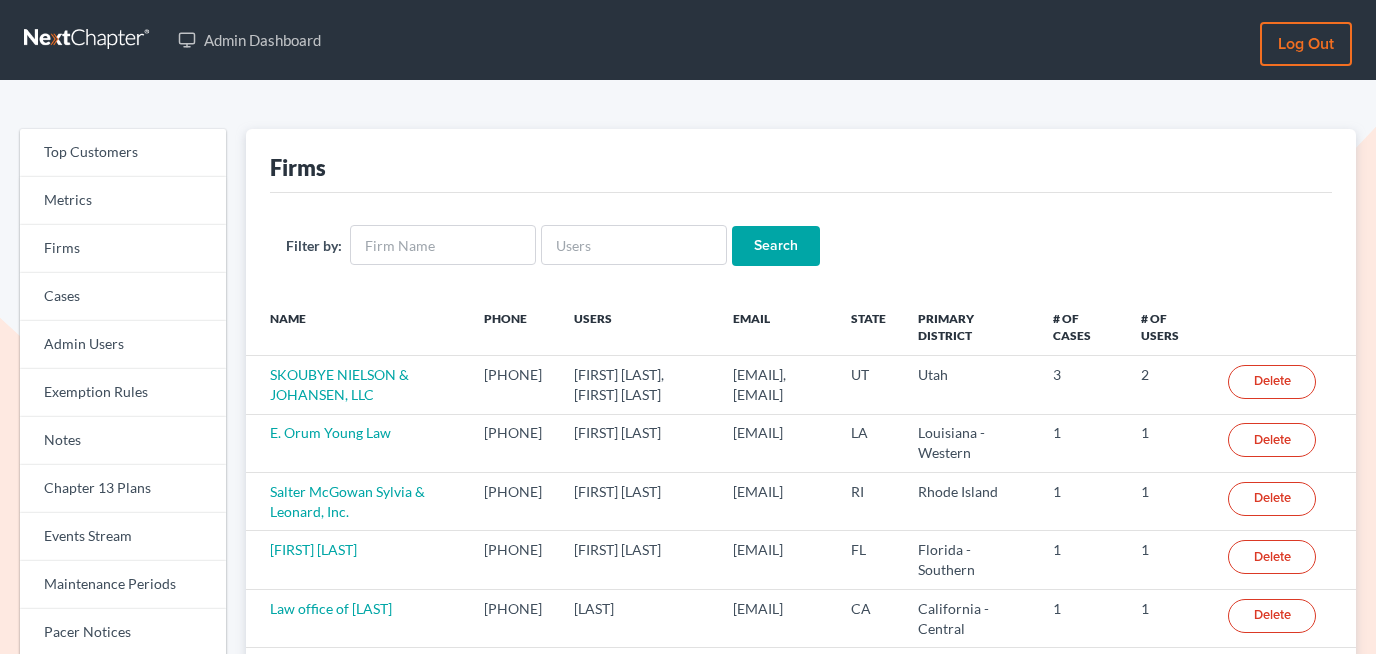 scroll, scrollTop: 0, scrollLeft: 0, axis: both 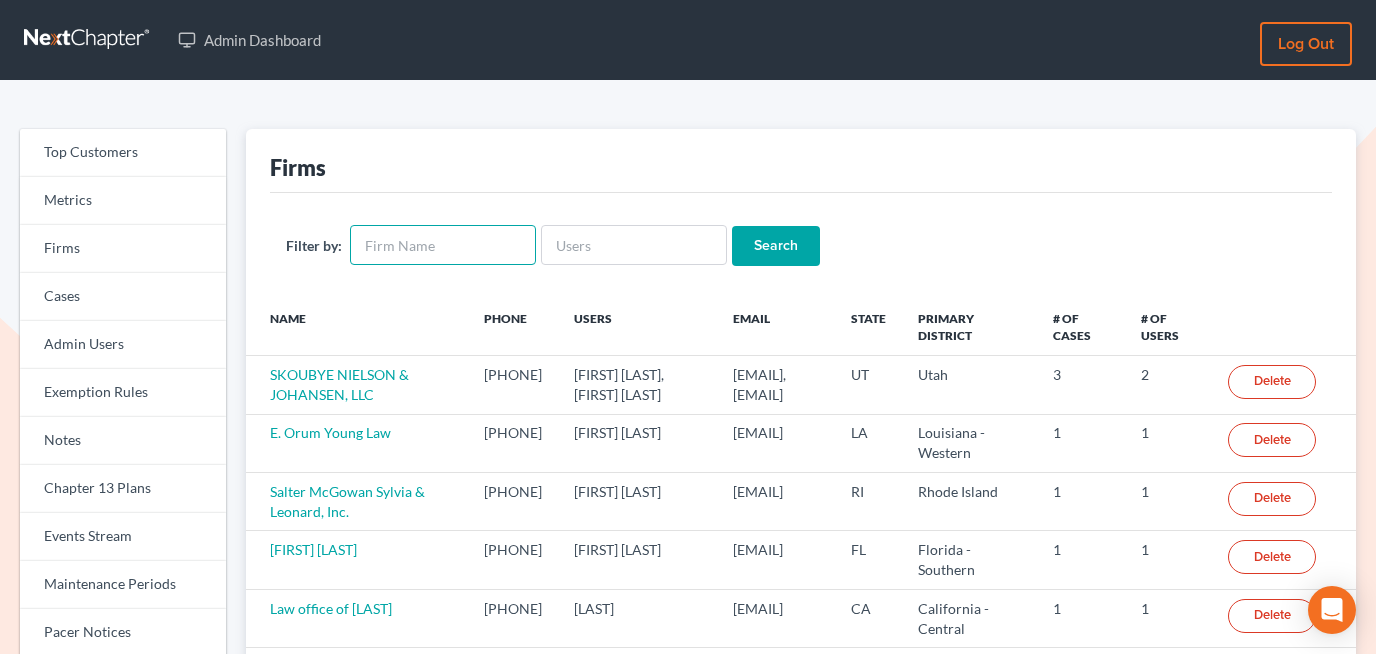 click at bounding box center (443, 245) 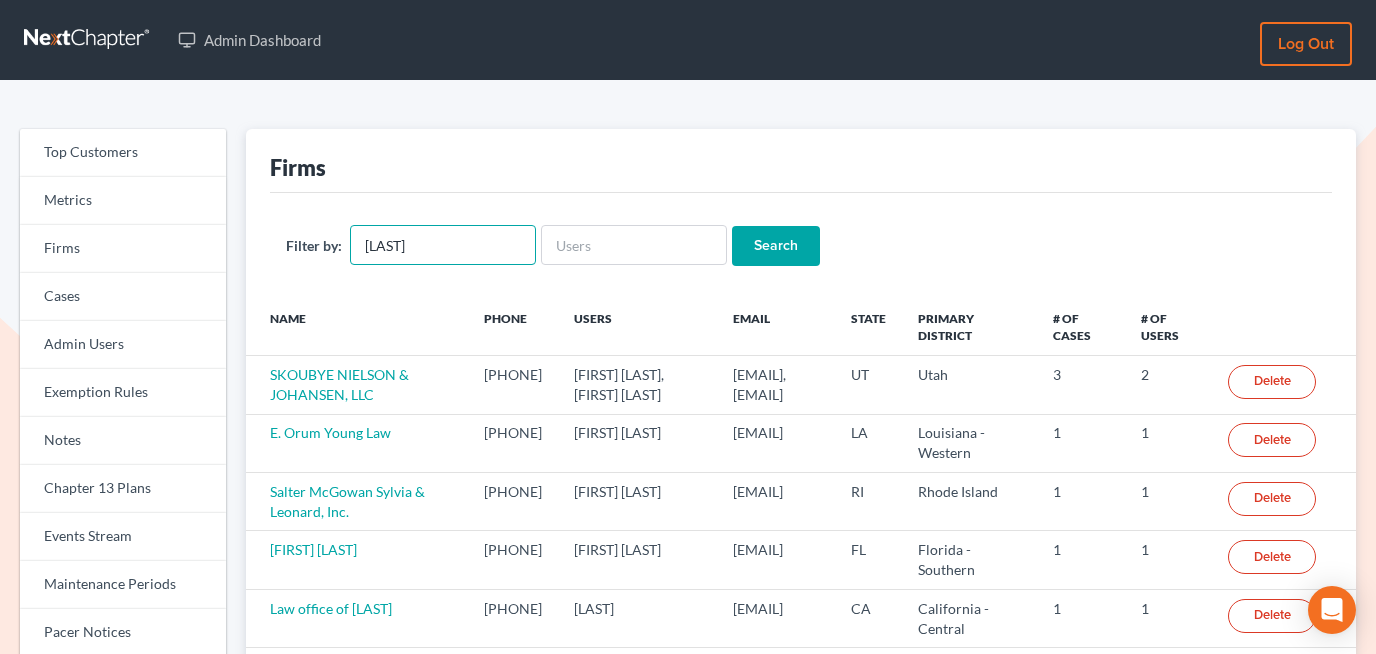 type on "Feldman" 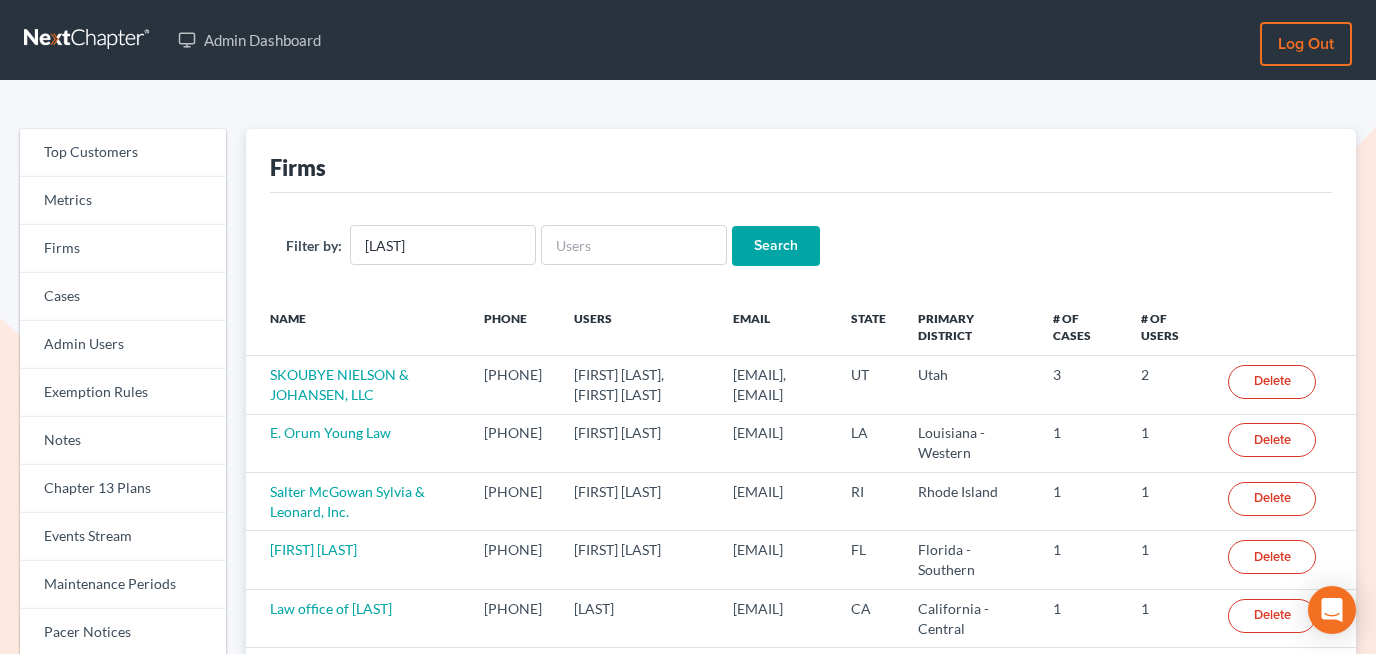 click on "Search" at bounding box center (776, 246) 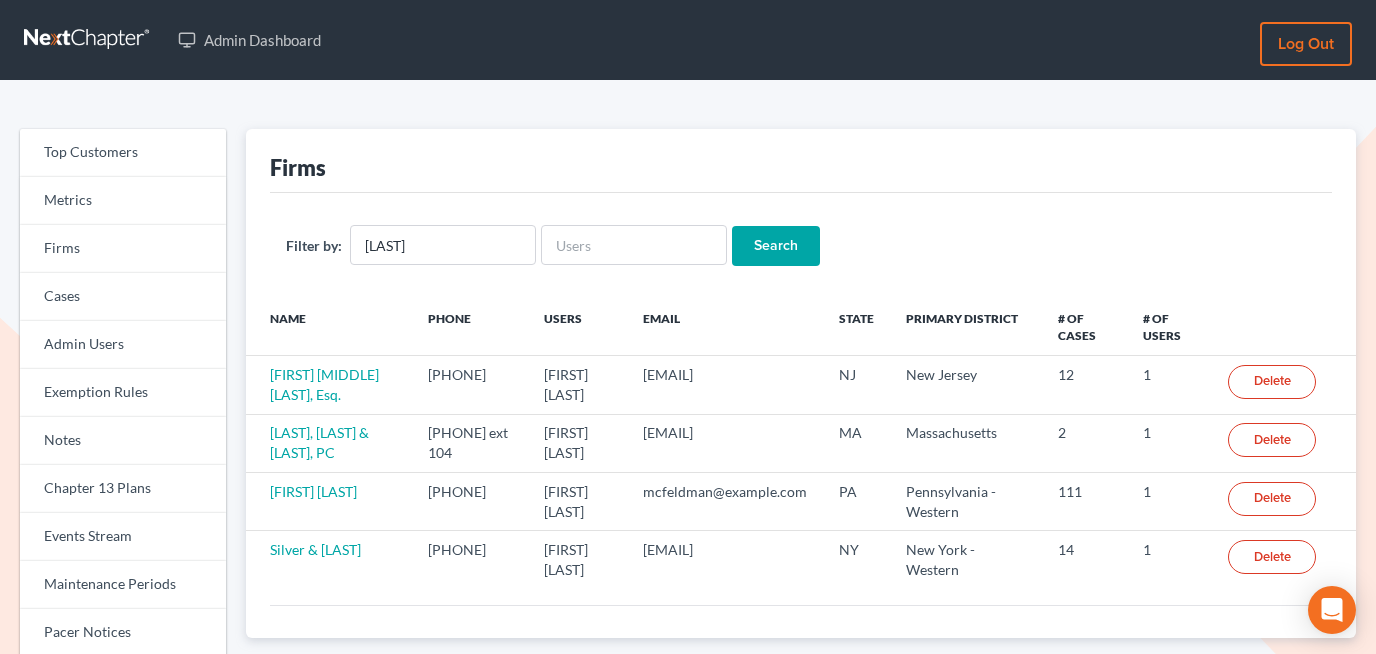scroll, scrollTop: 120, scrollLeft: 0, axis: vertical 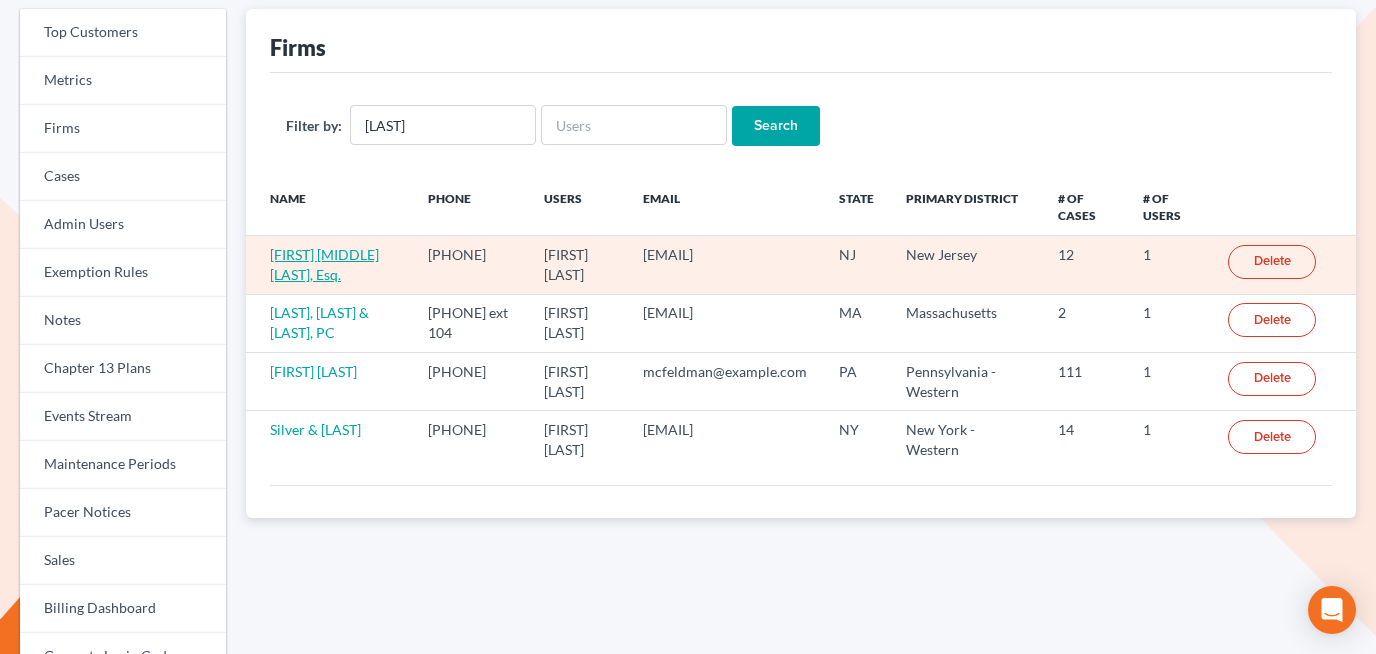 click on "Marc P. Feldman, Esq." at bounding box center (324, 264) 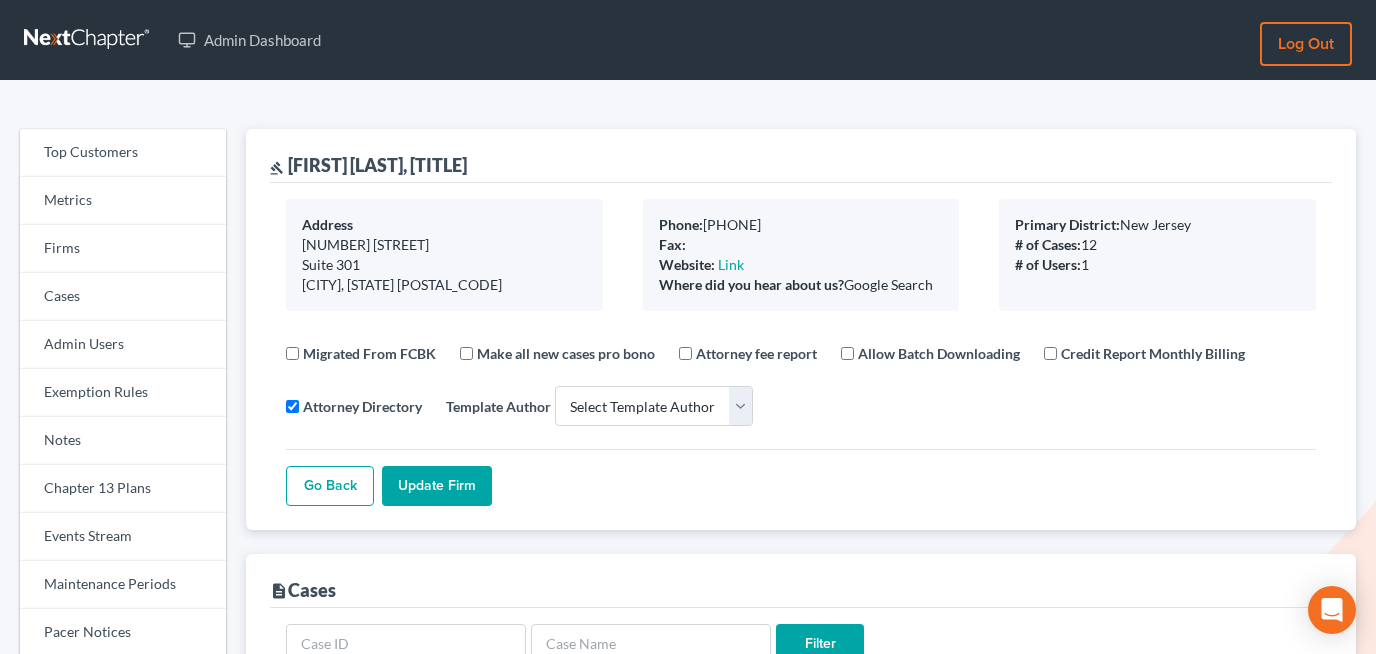 select 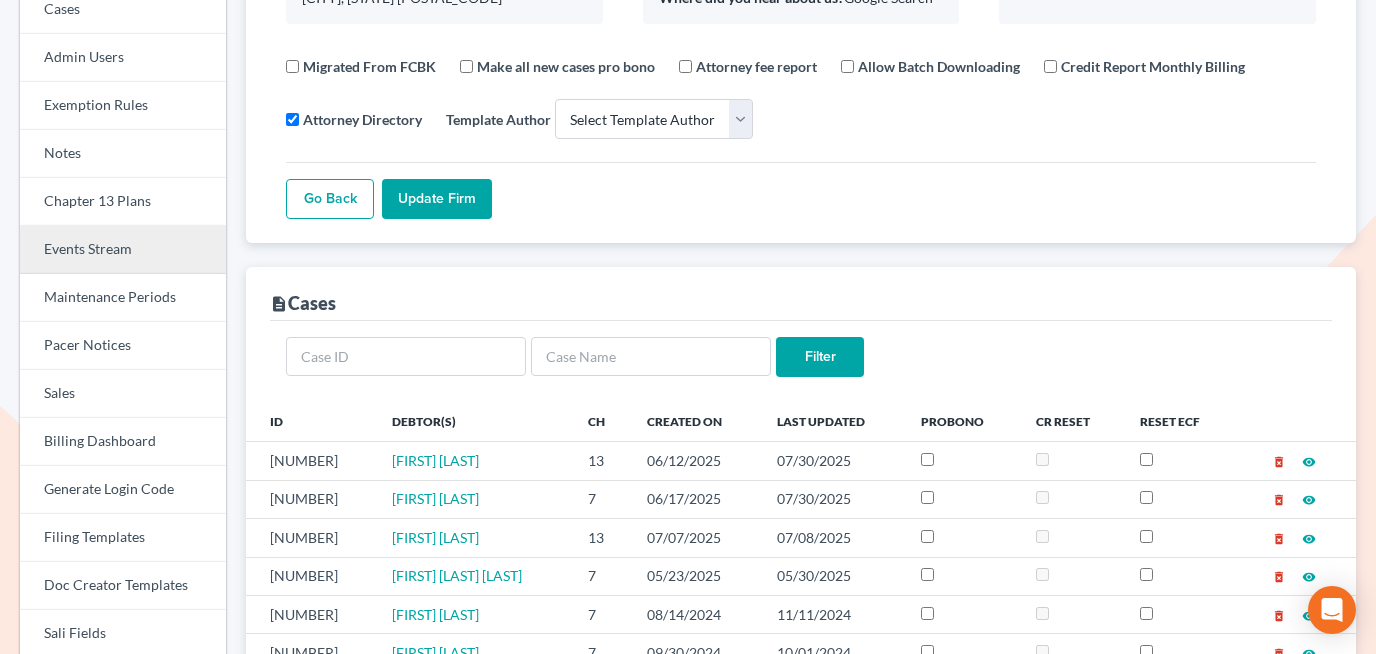 scroll, scrollTop: 282, scrollLeft: 0, axis: vertical 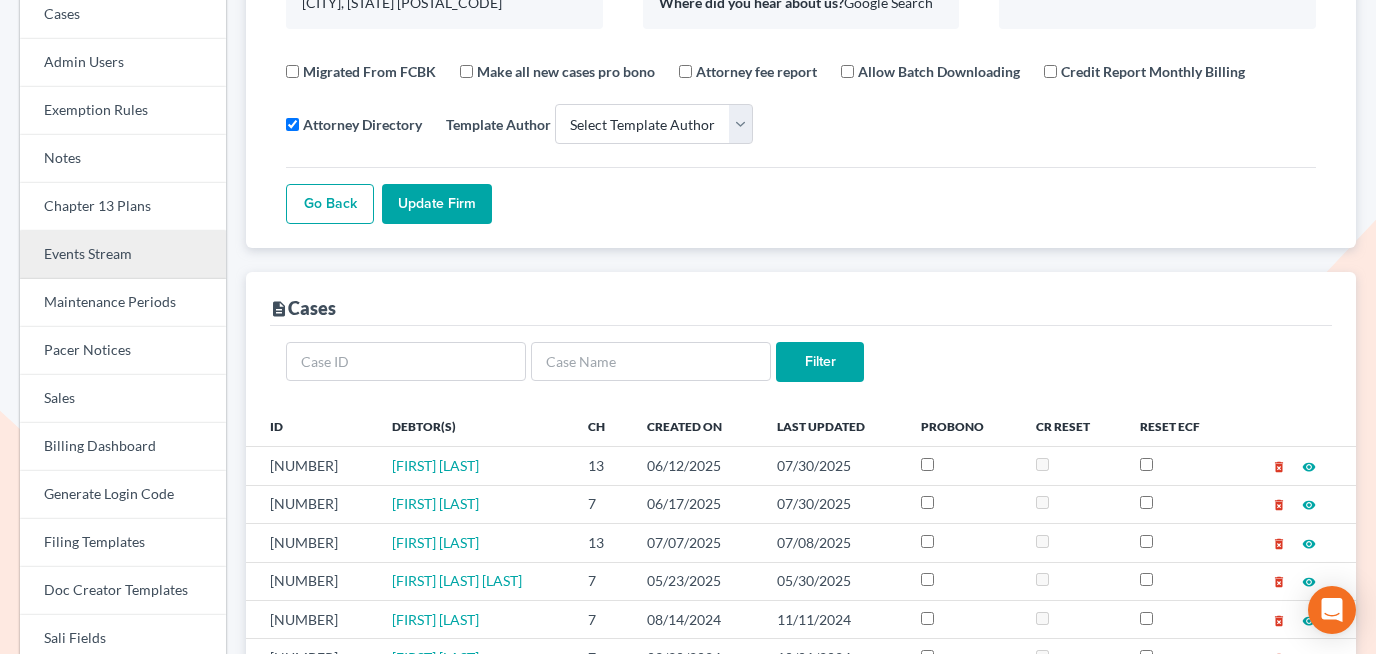 click on "Events Stream" at bounding box center [123, 255] 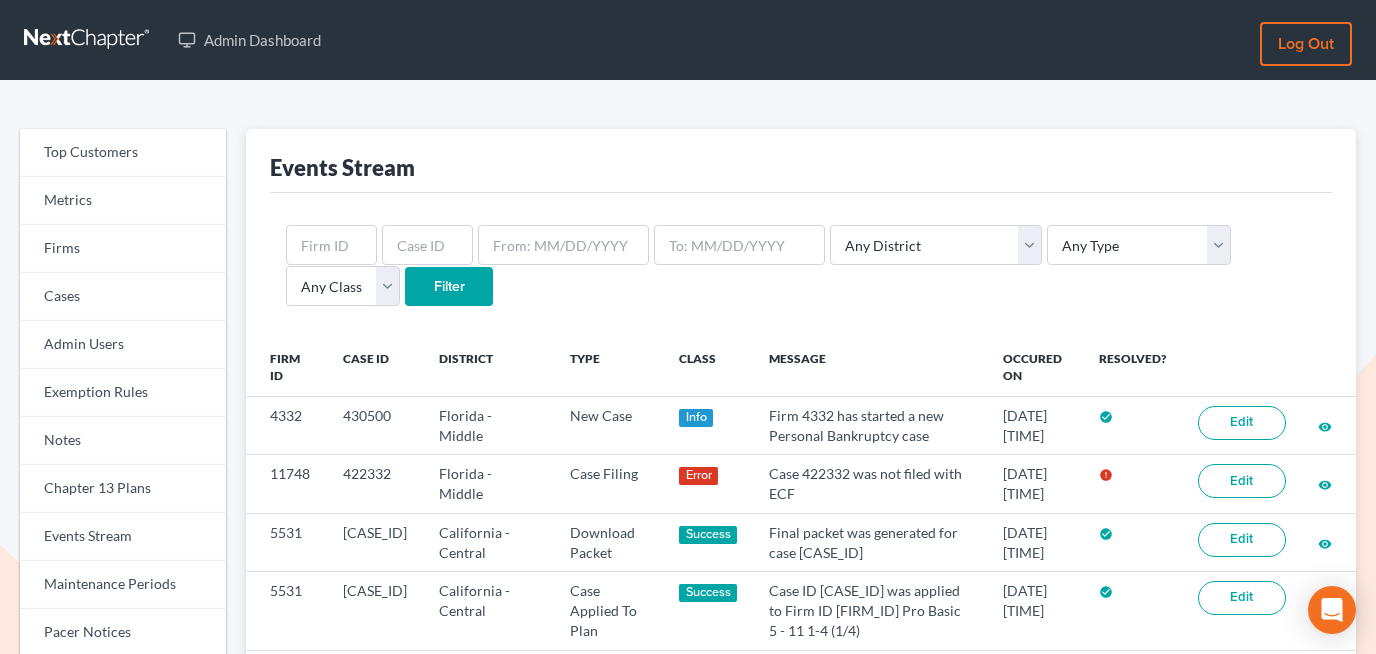 scroll, scrollTop: 0, scrollLeft: 0, axis: both 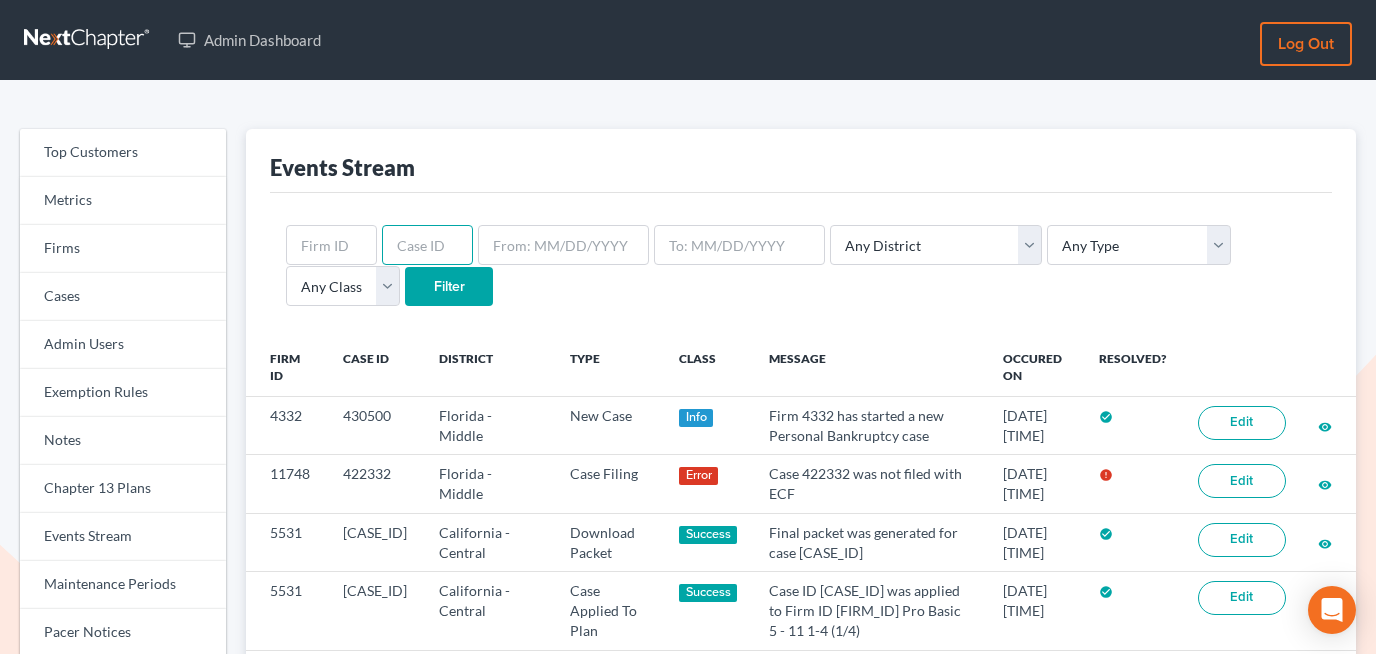 click at bounding box center (427, 245) 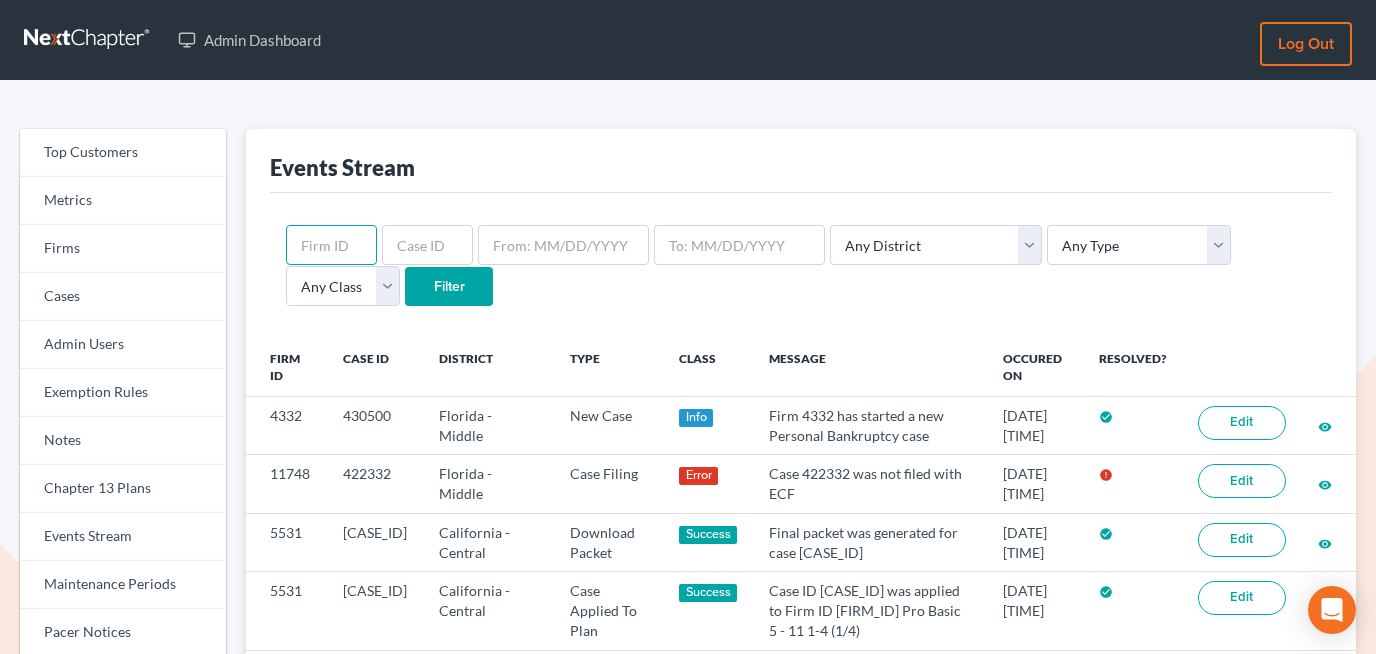 click at bounding box center [331, 245] 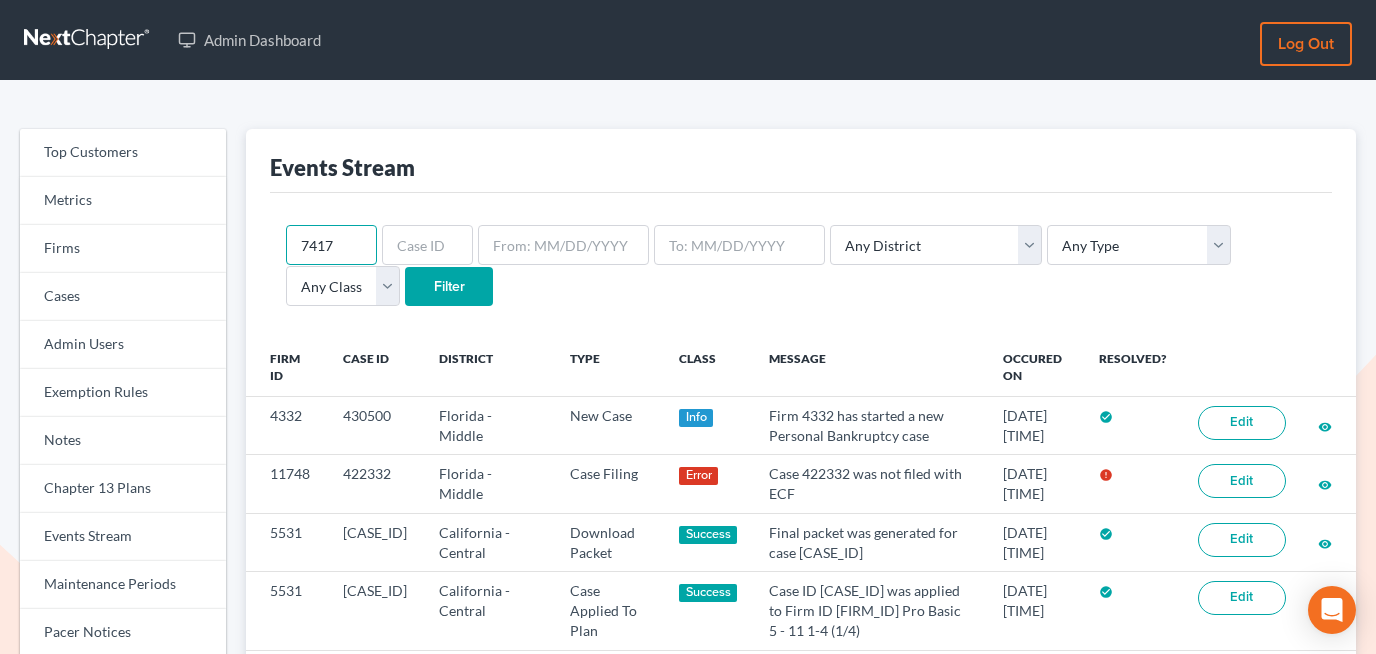 type on "7417" 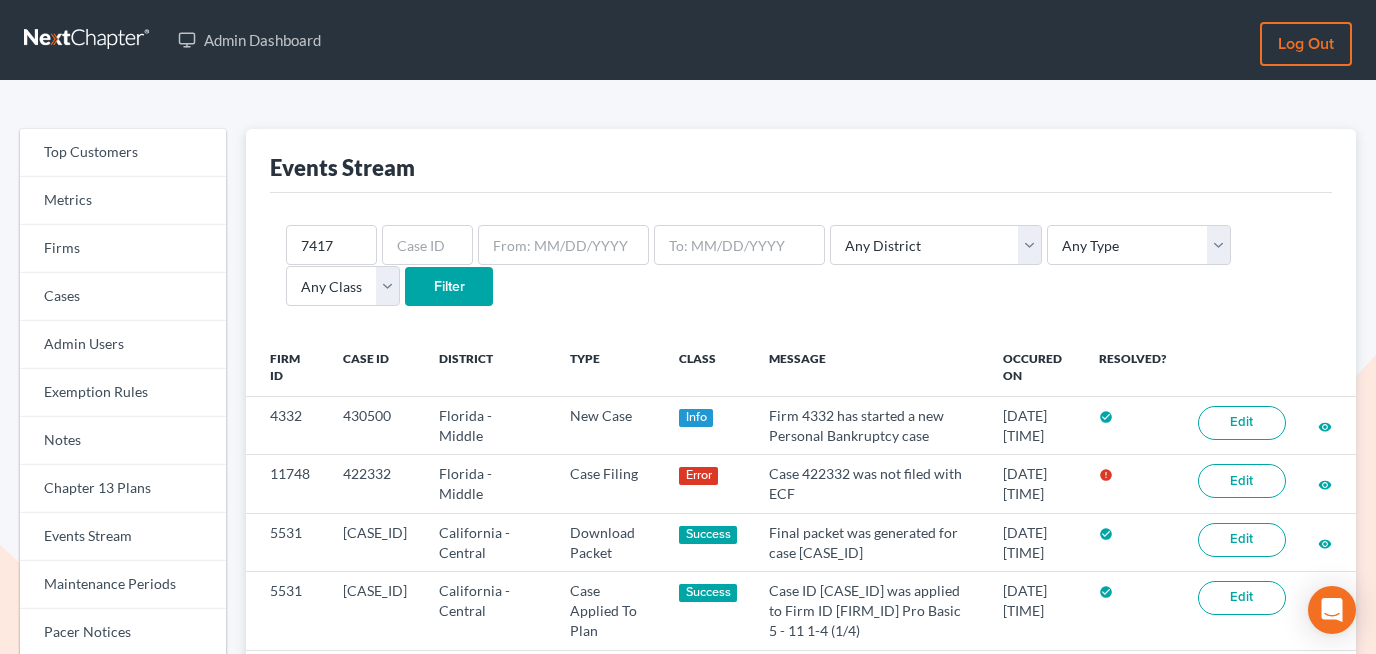 click on "Filter" at bounding box center (449, 287) 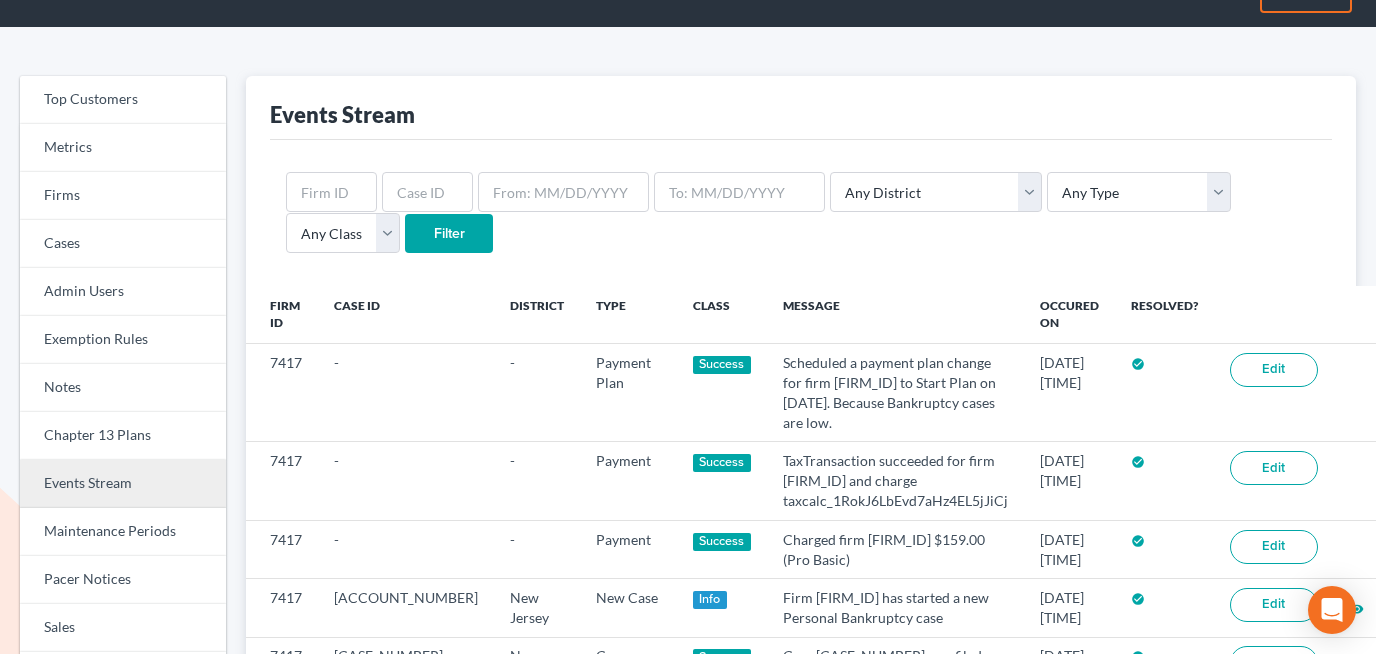 scroll, scrollTop: 0, scrollLeft: 0, axis: both 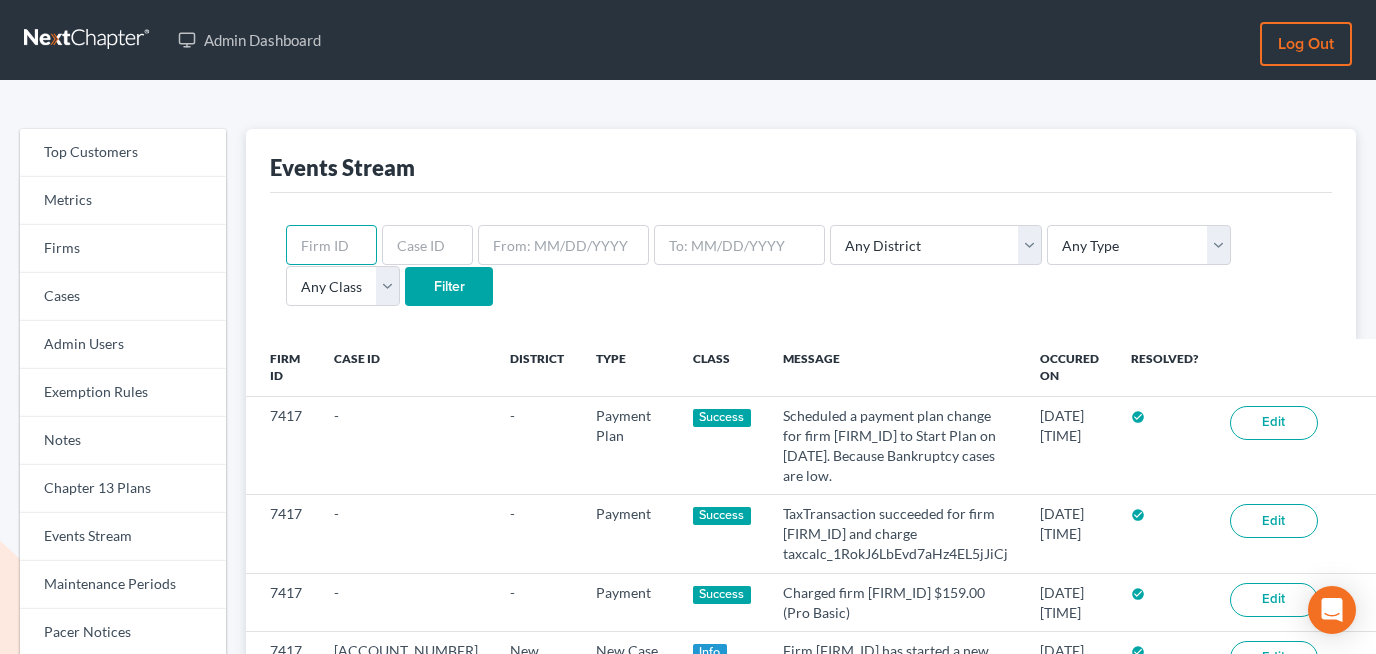 click at bounding box center (331, 245) 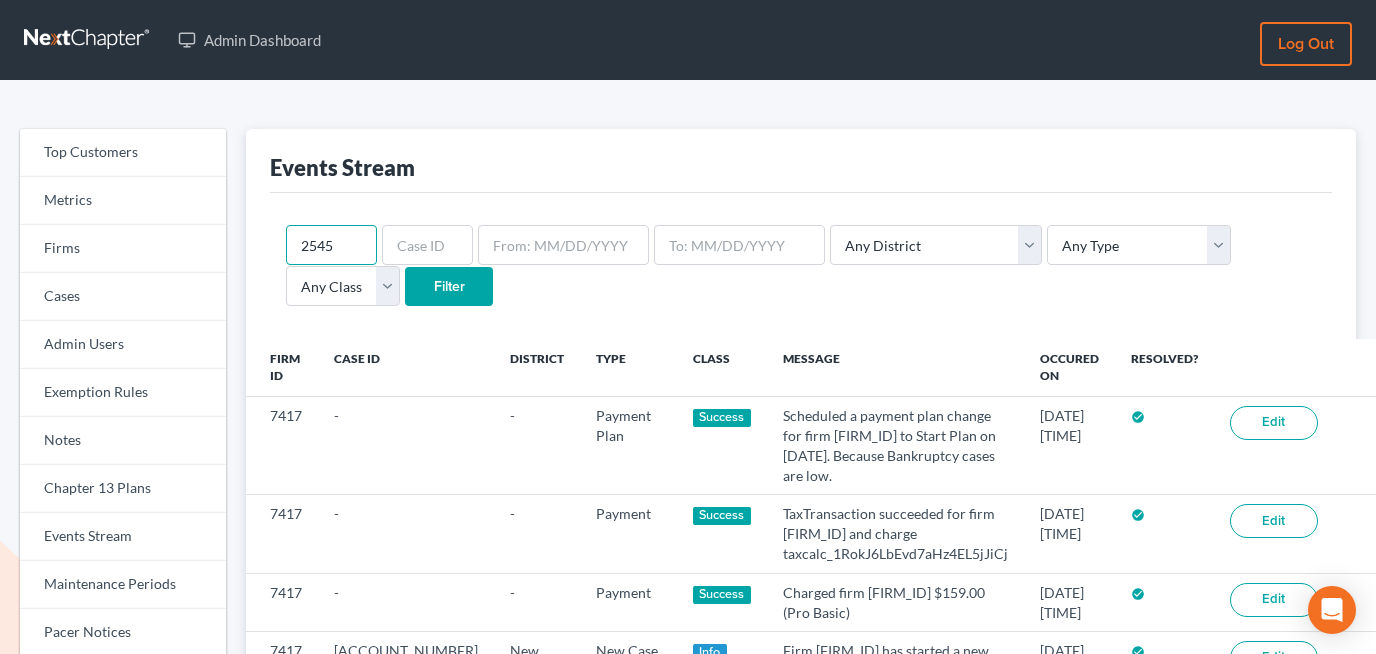 type on "2545" 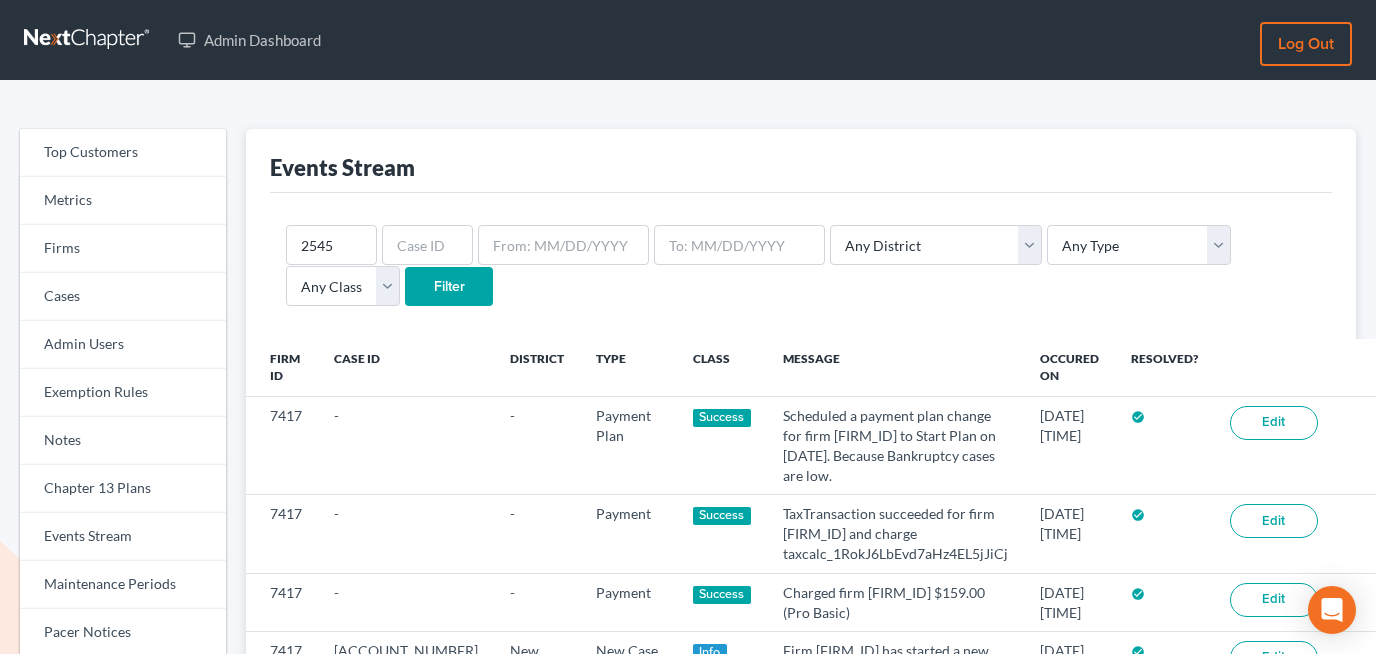 click on "Filter" at bounding box center [449, 287] 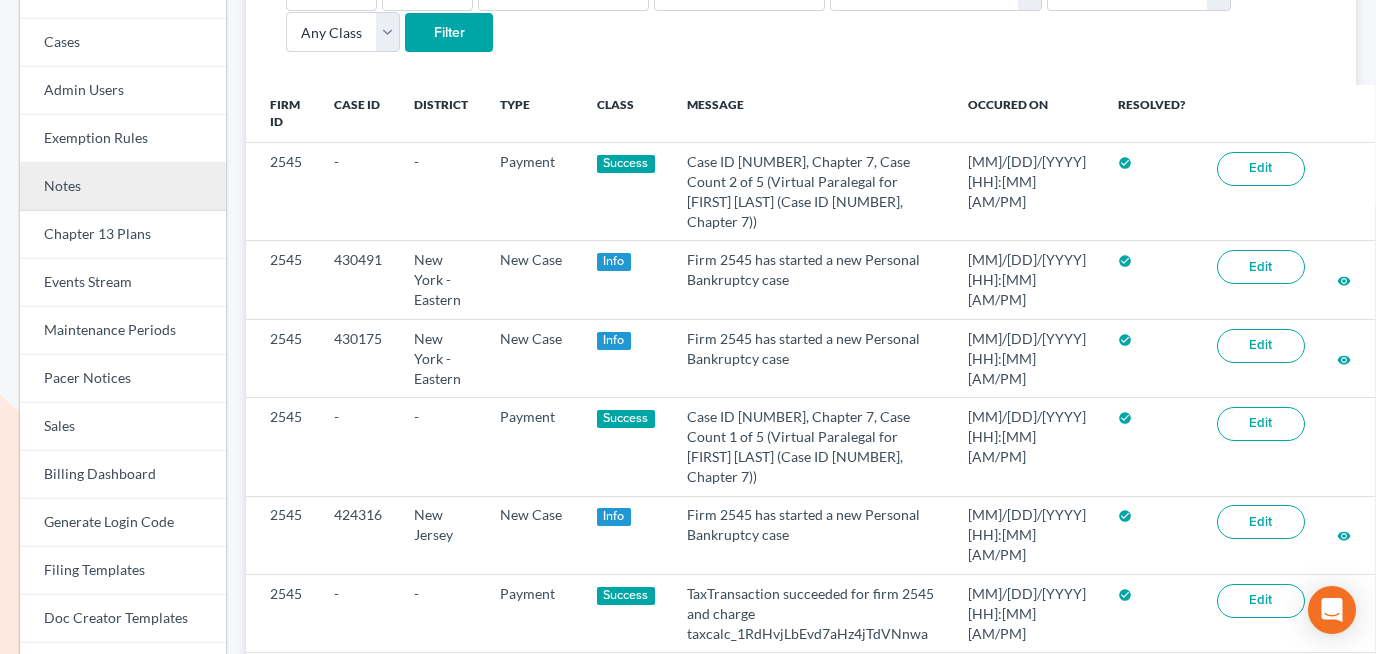 scroll, scrollTop: 255, scrollLeft: 0, axis: vertical 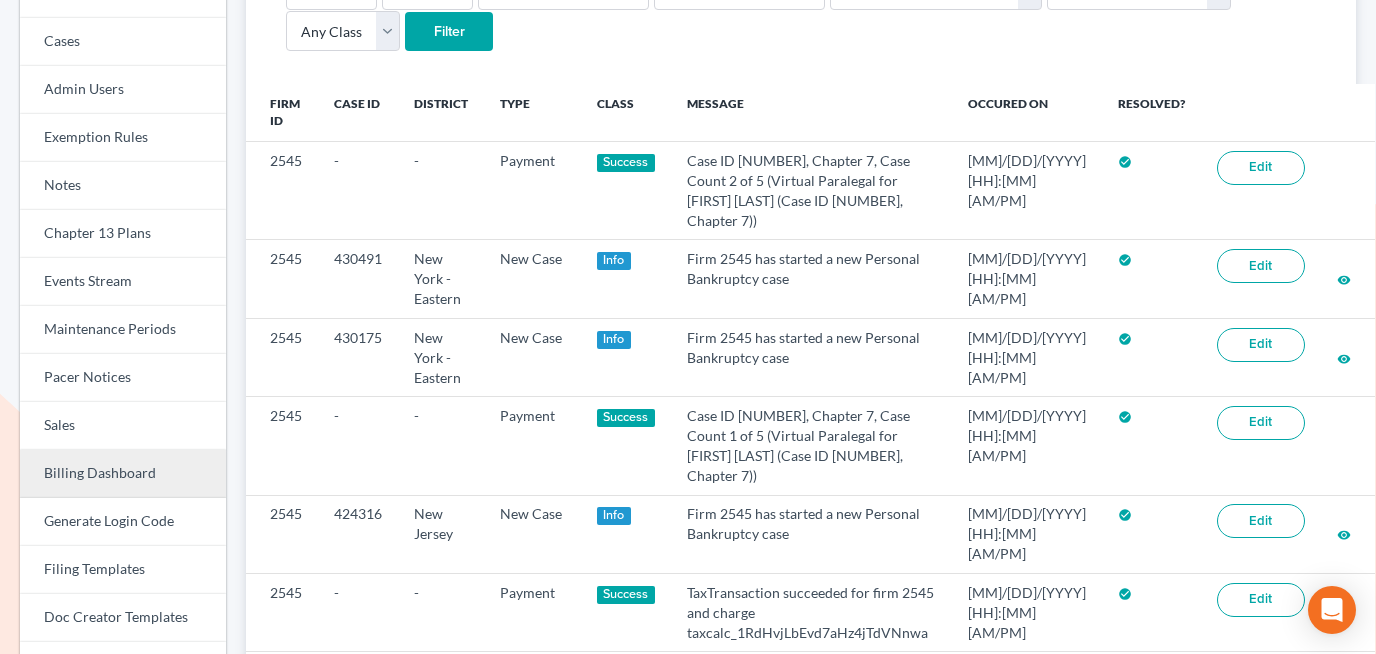 click on "Billing Dashboard" at bounding box center [123, 474] 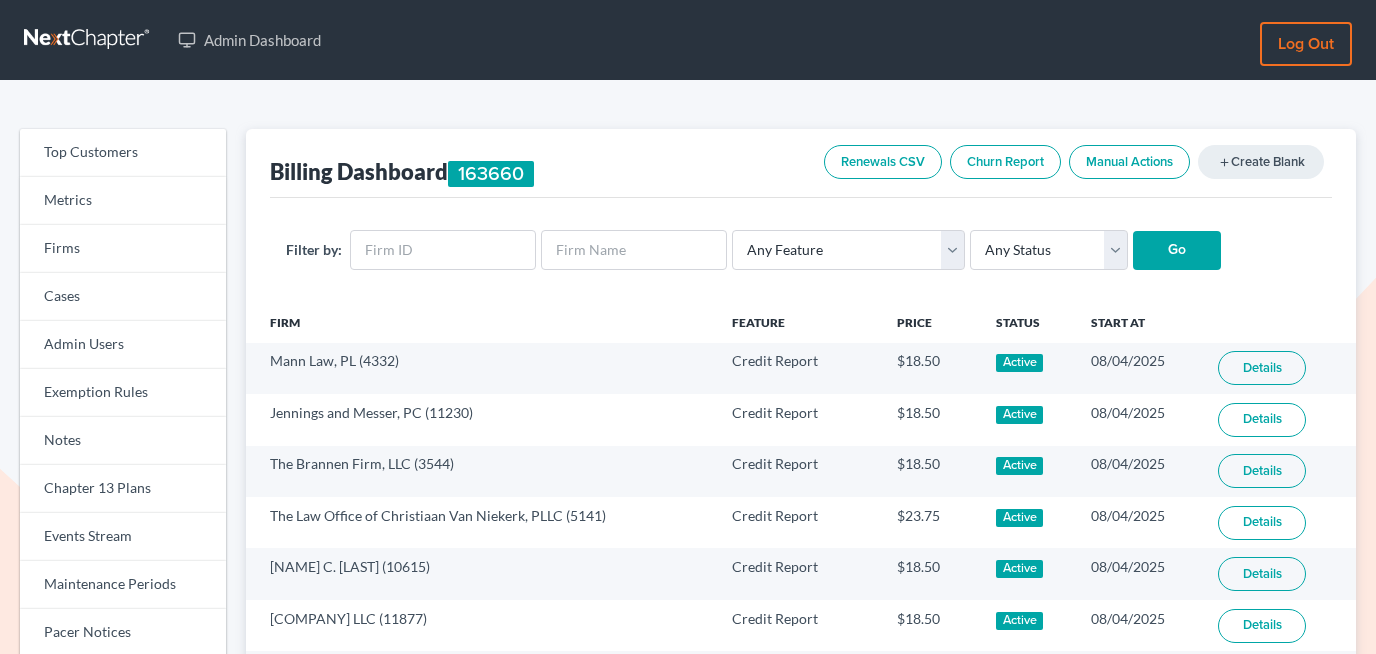 scroll, scrollTop: 0, scrollLeft: 0, axis: both 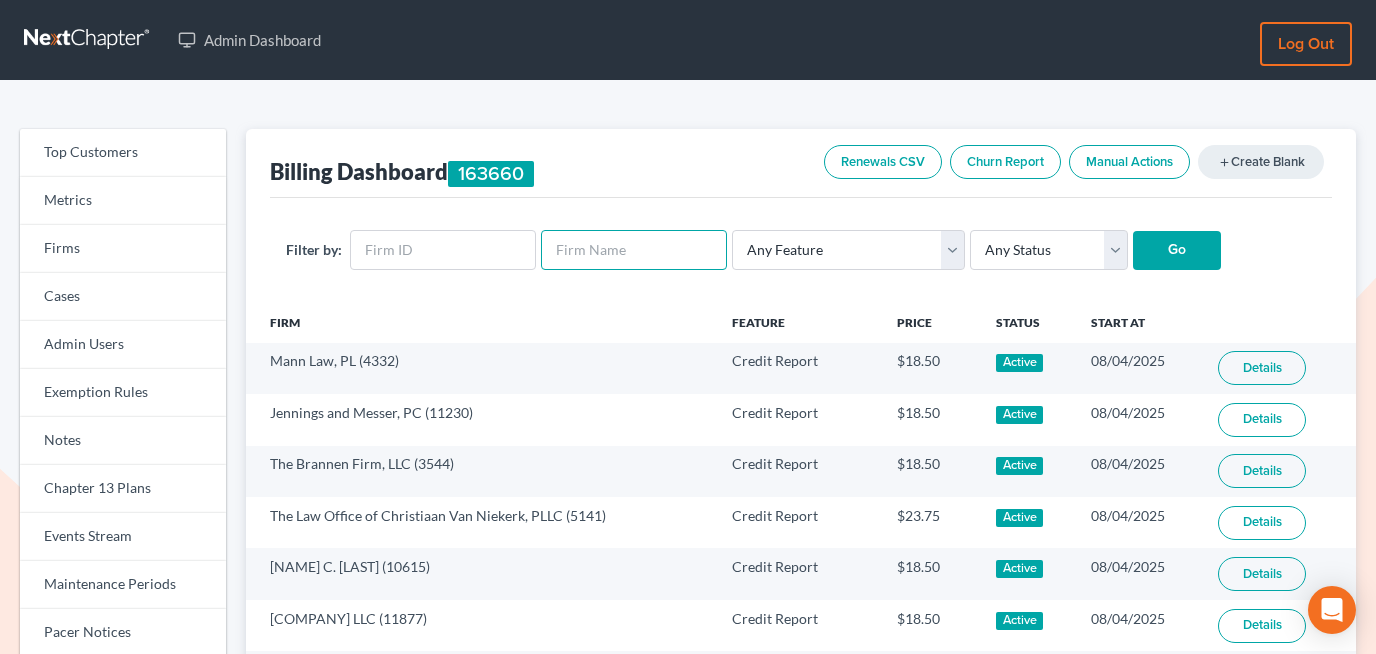 click at bounding box center (634, 250) 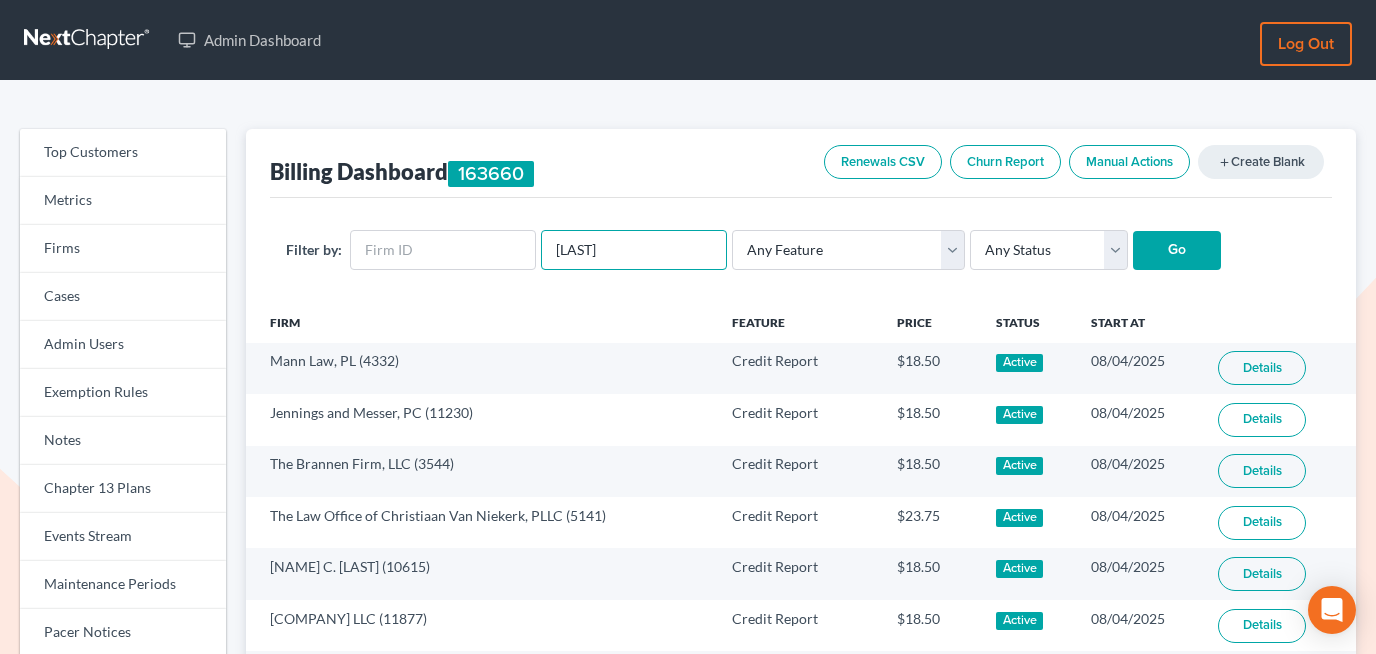 type on "[LAST]" 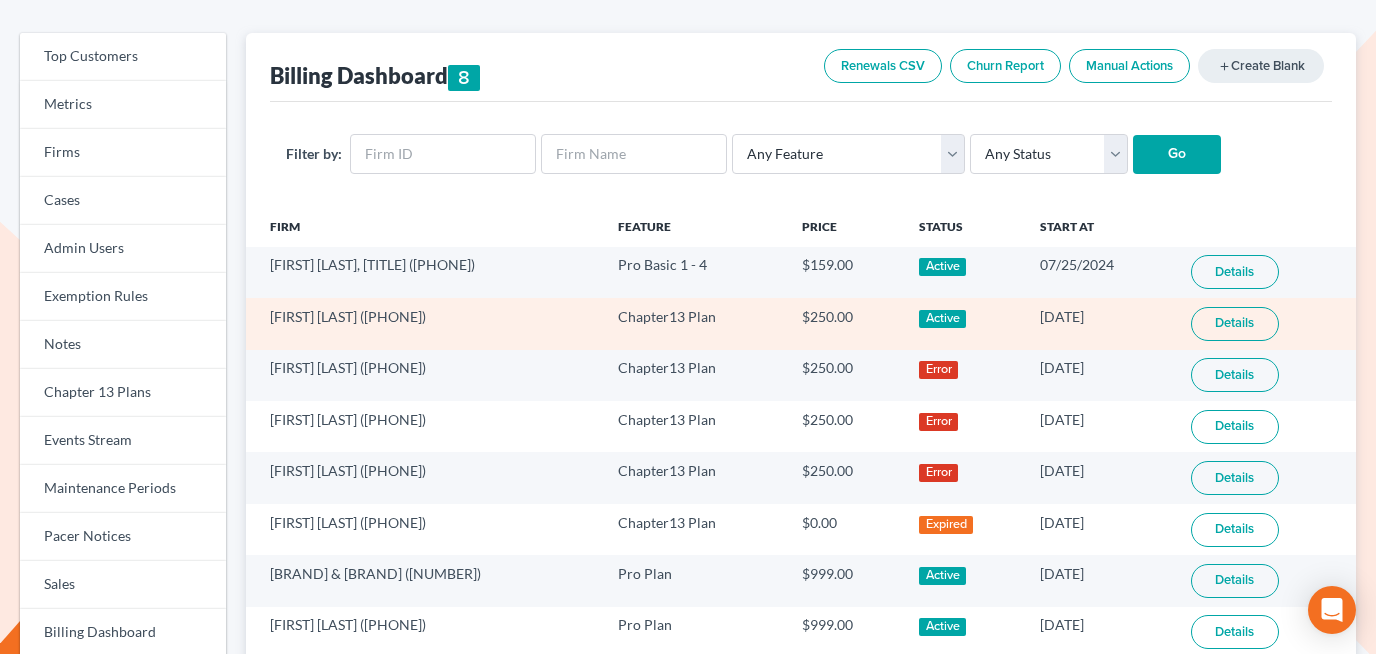 scroll, scrollTop: 95, scrollLeft: 0, axis: vertical 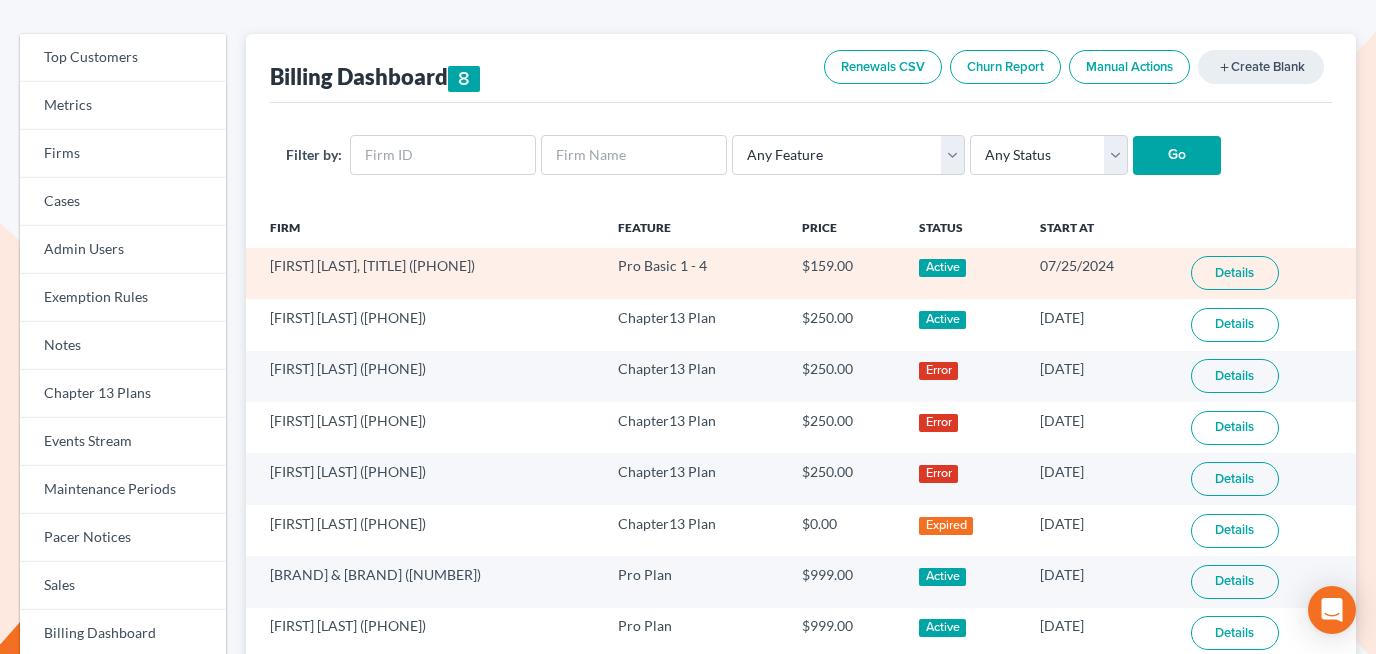 click on "Marc P. Feldman, Esq. (7417)" at bounding box center (424, 273) 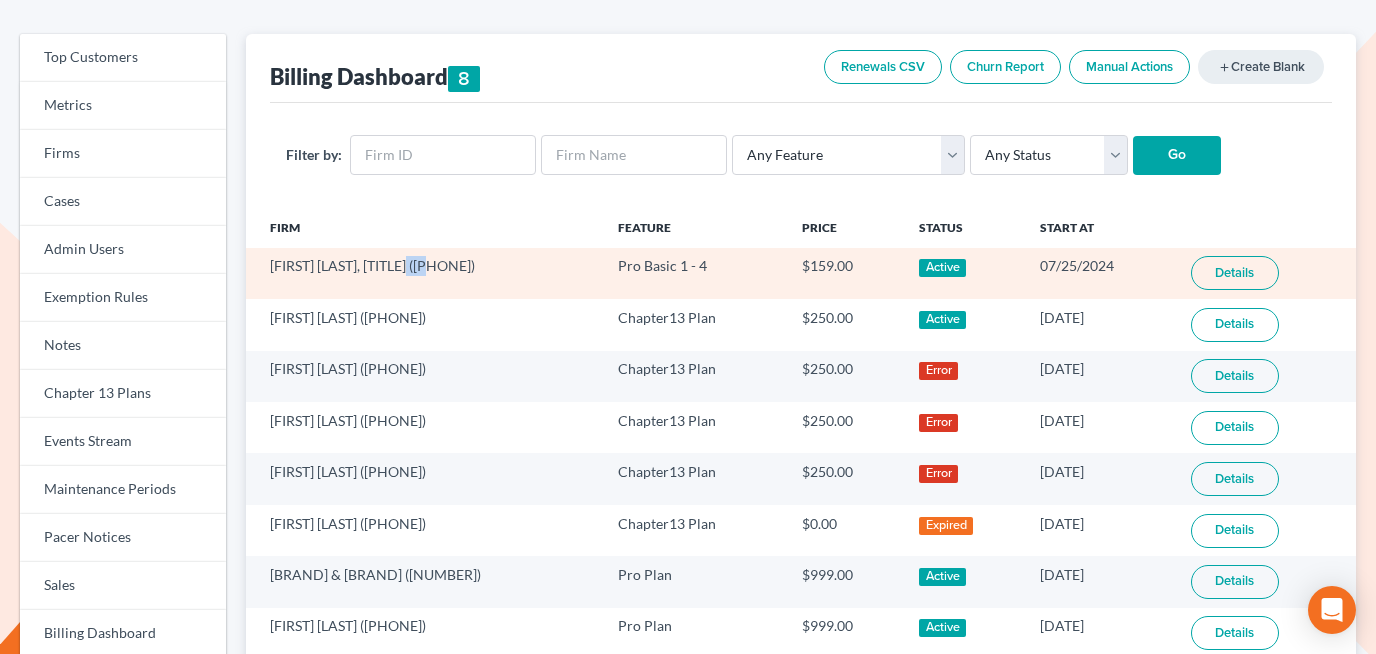 click on "Marc P. Feldman, Esq. (7417)" at bounding box center (424, 273) 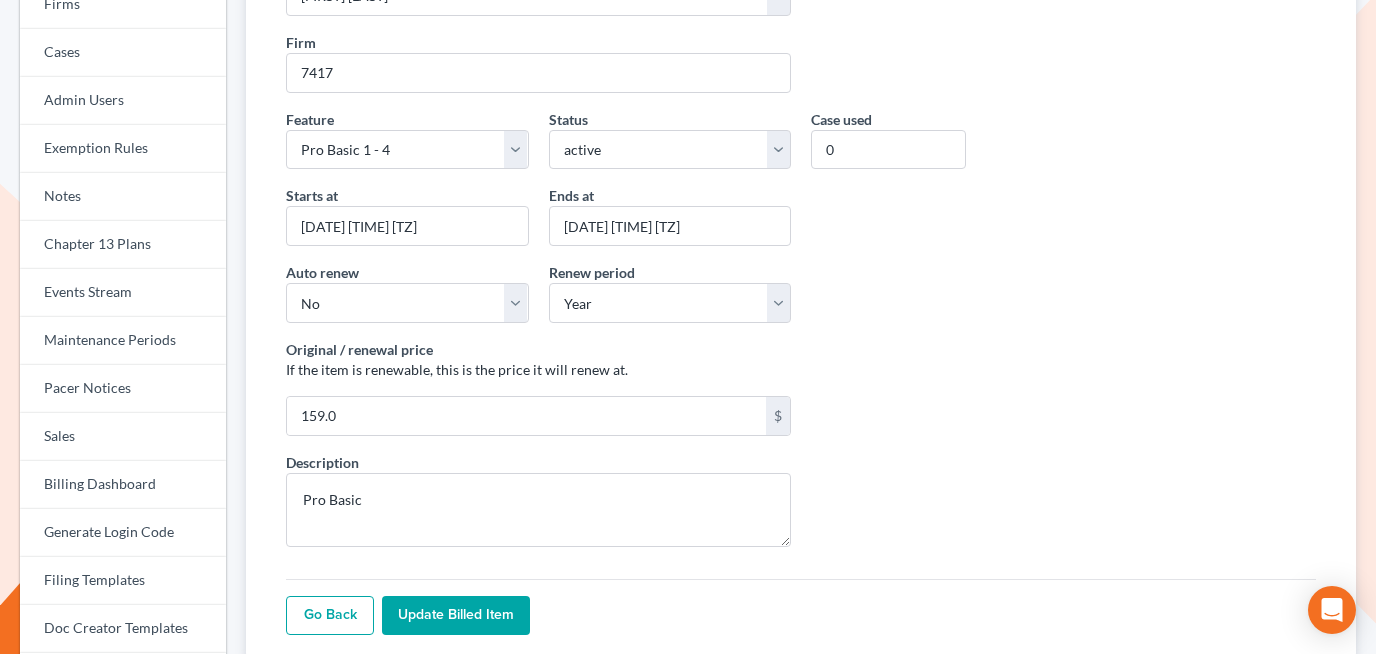 scroll, scrollTop: 243, scrollLeft: 0, axis: vertical 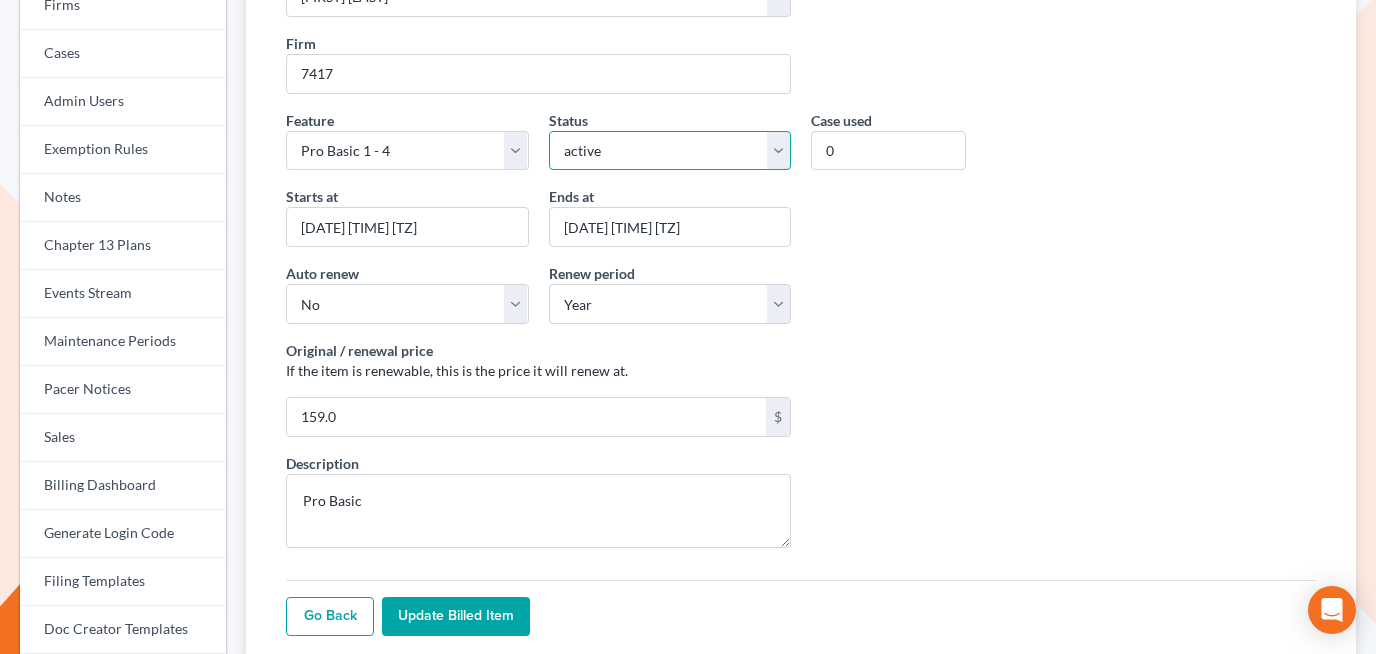 click on "active
inactive
pending
expired
error
pending_charges" at bounding box center [670, 151] 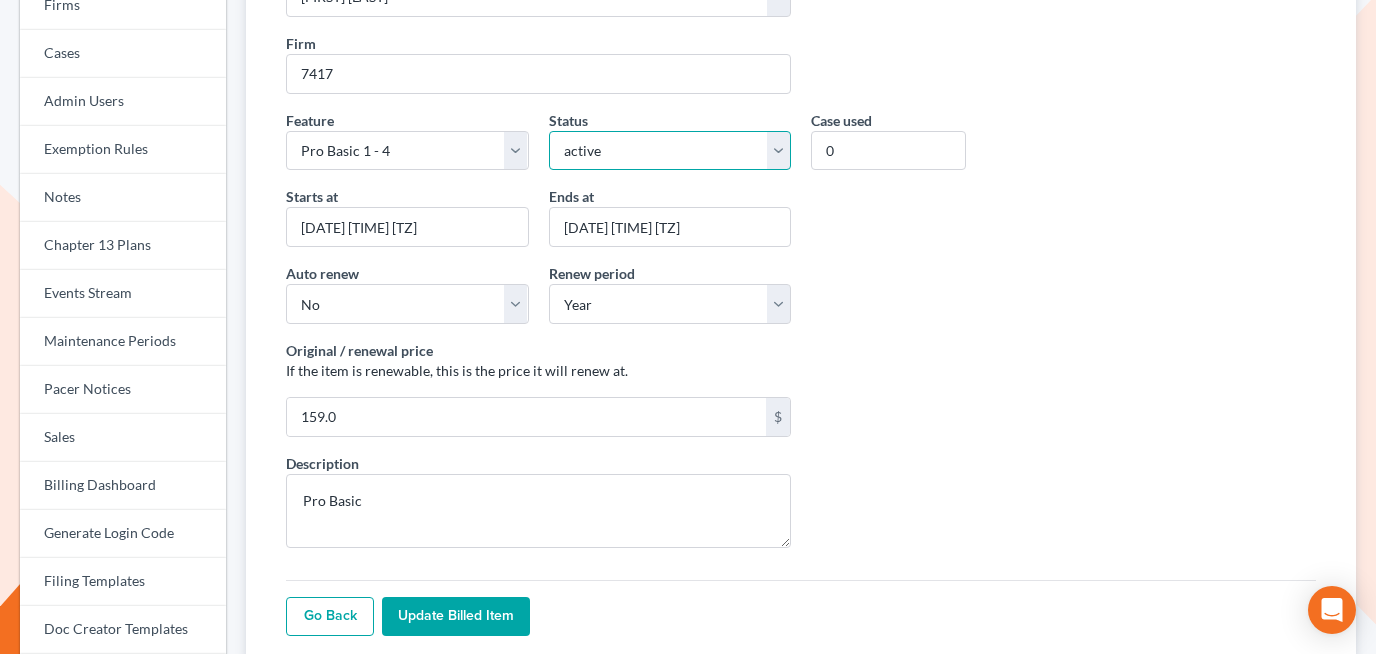 select on "expired" 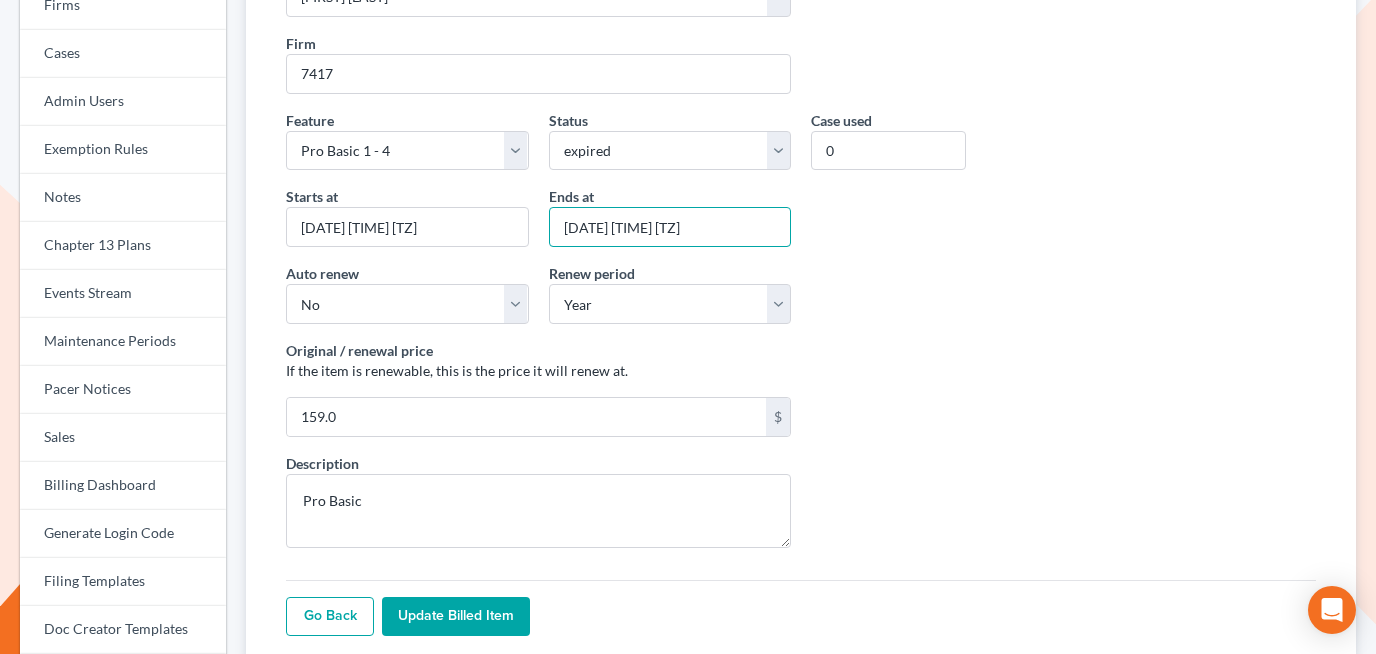 click on "2026-07-25 08:50:50 -0400" at bounding box center (670, 227) 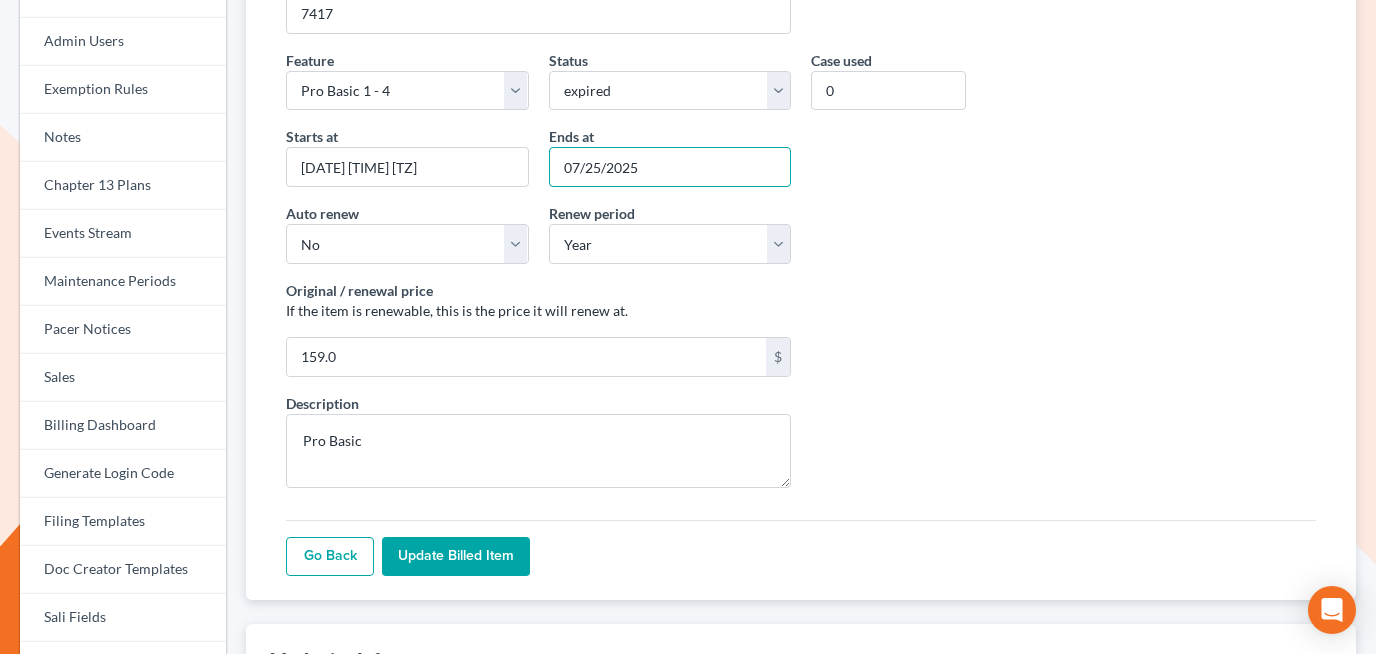 type on "07/25/2025" 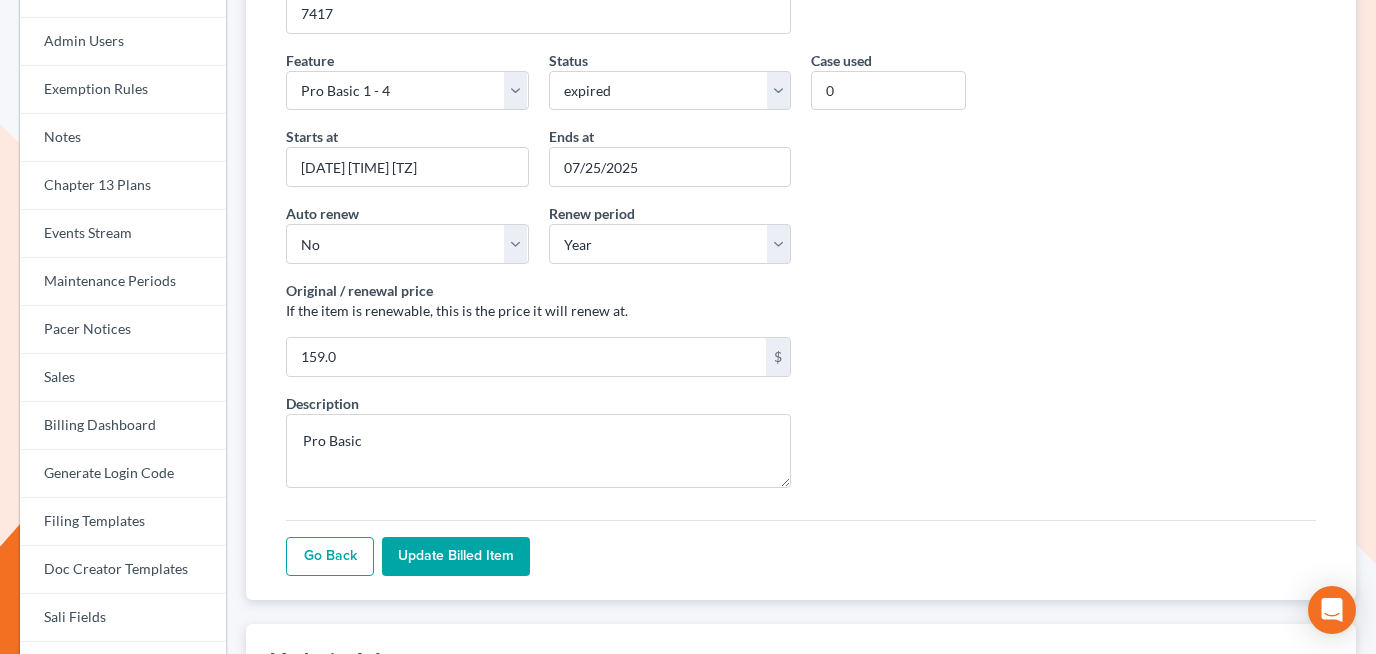 click on "Update Billed item" at bounding box center (456, 557) 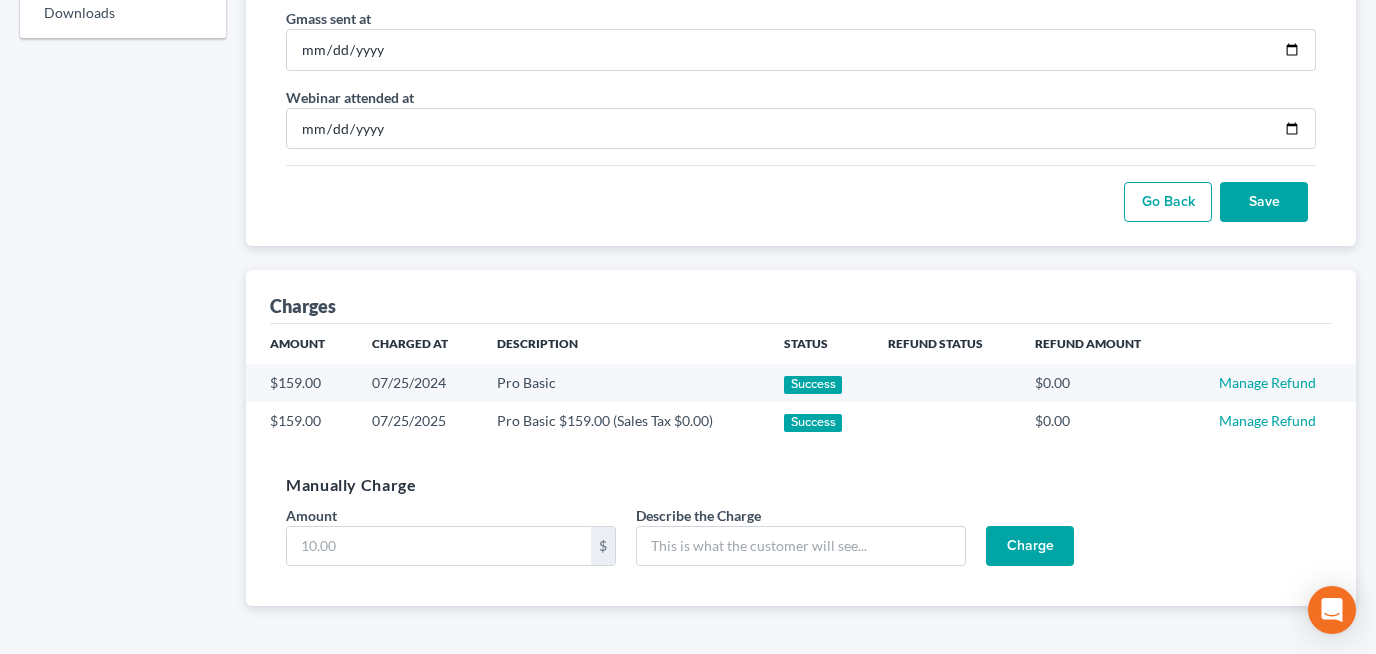 scroll, scrollTop: 1220, scrollLeft: 0, axis: vertical 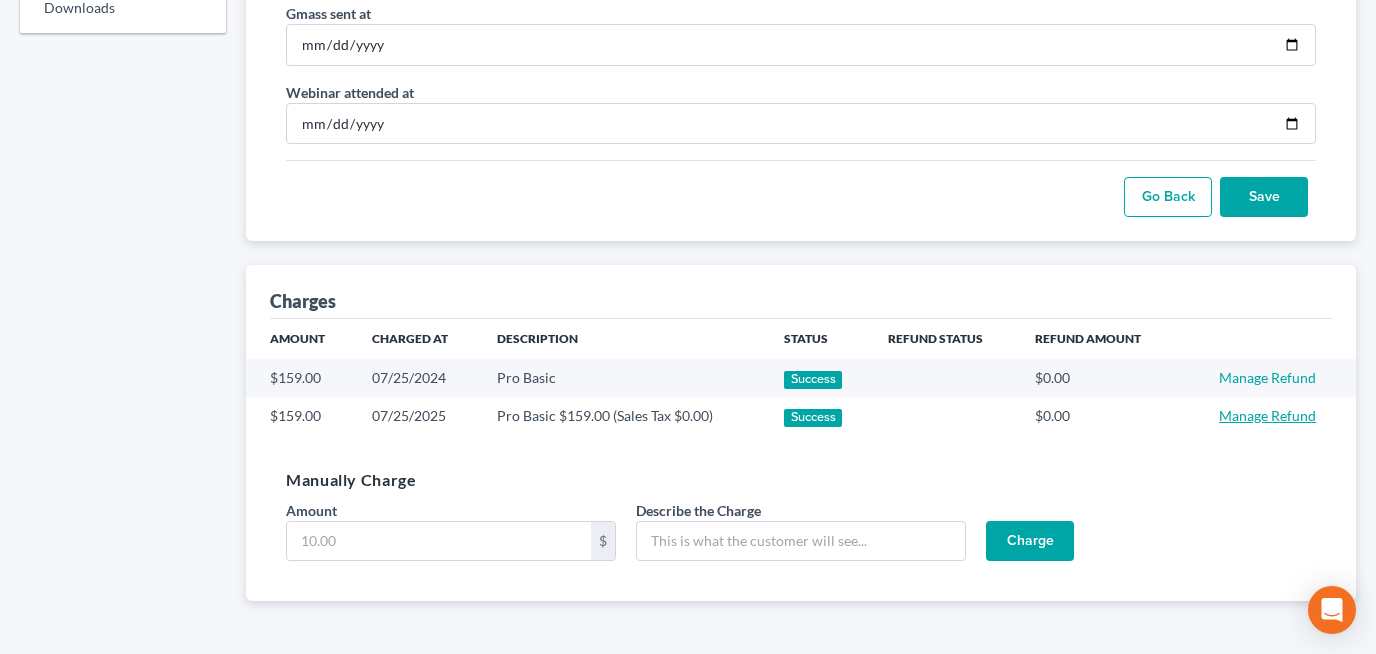 click on "Manage Refund" at bounding box center [1267, 415] 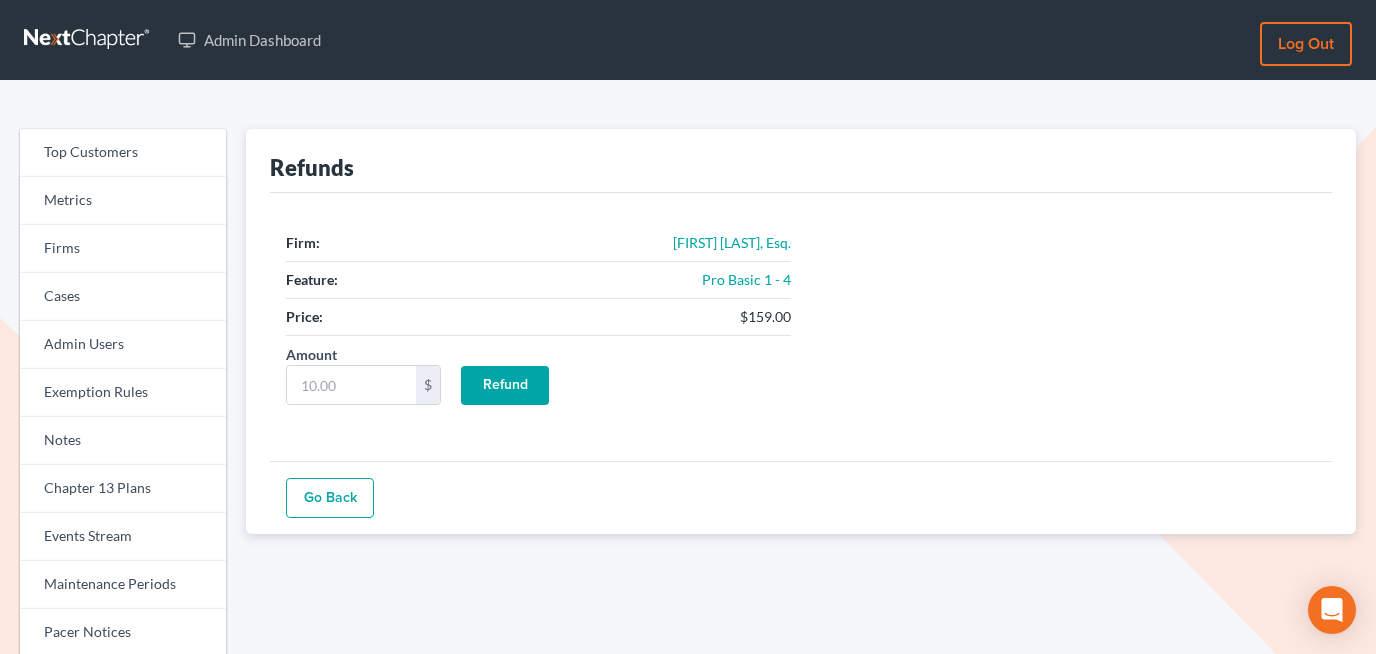 scroll, scrollTop: 0, scrollLeft: 0, axis: both 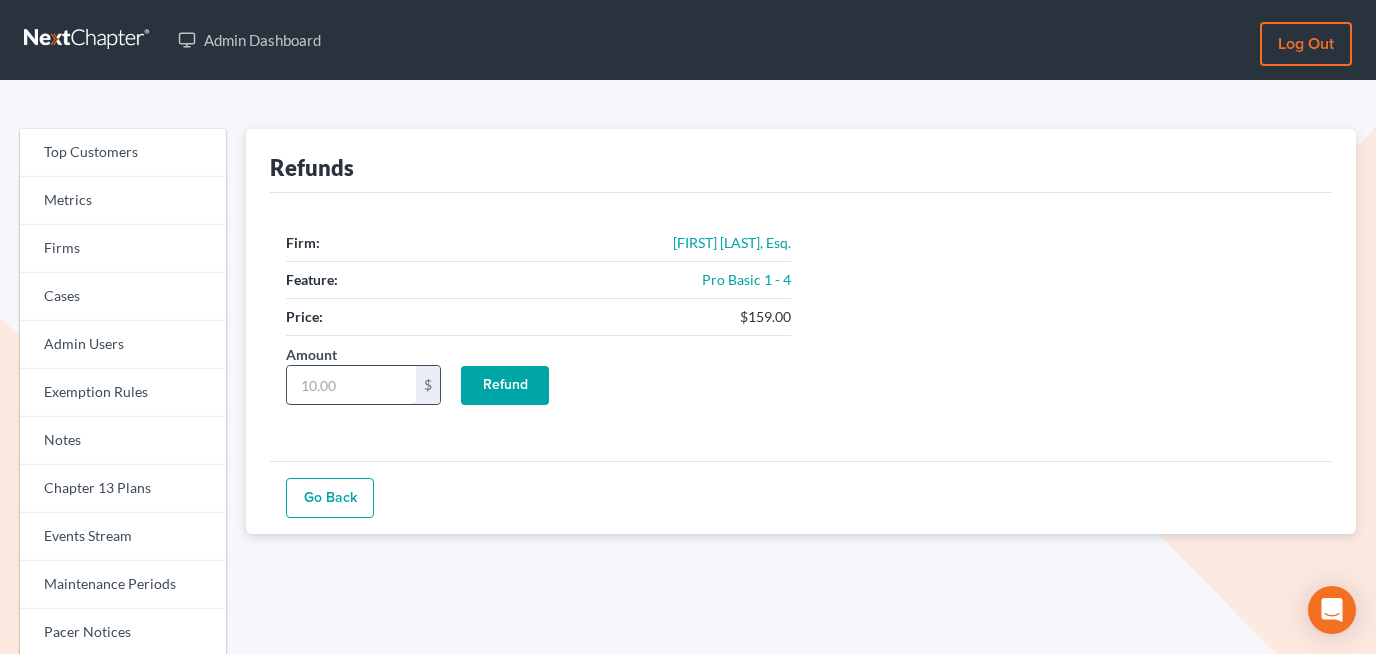 click on "Amount" at bounding box center [351, 385] 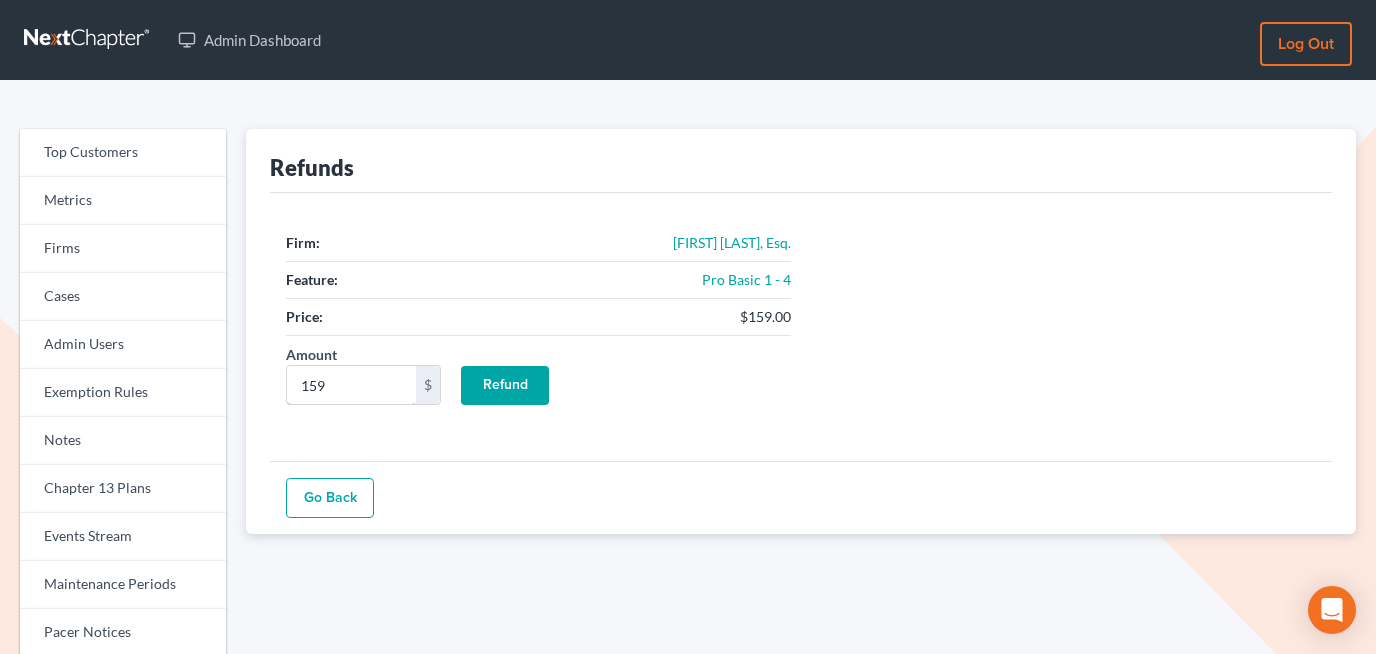 type on "159" 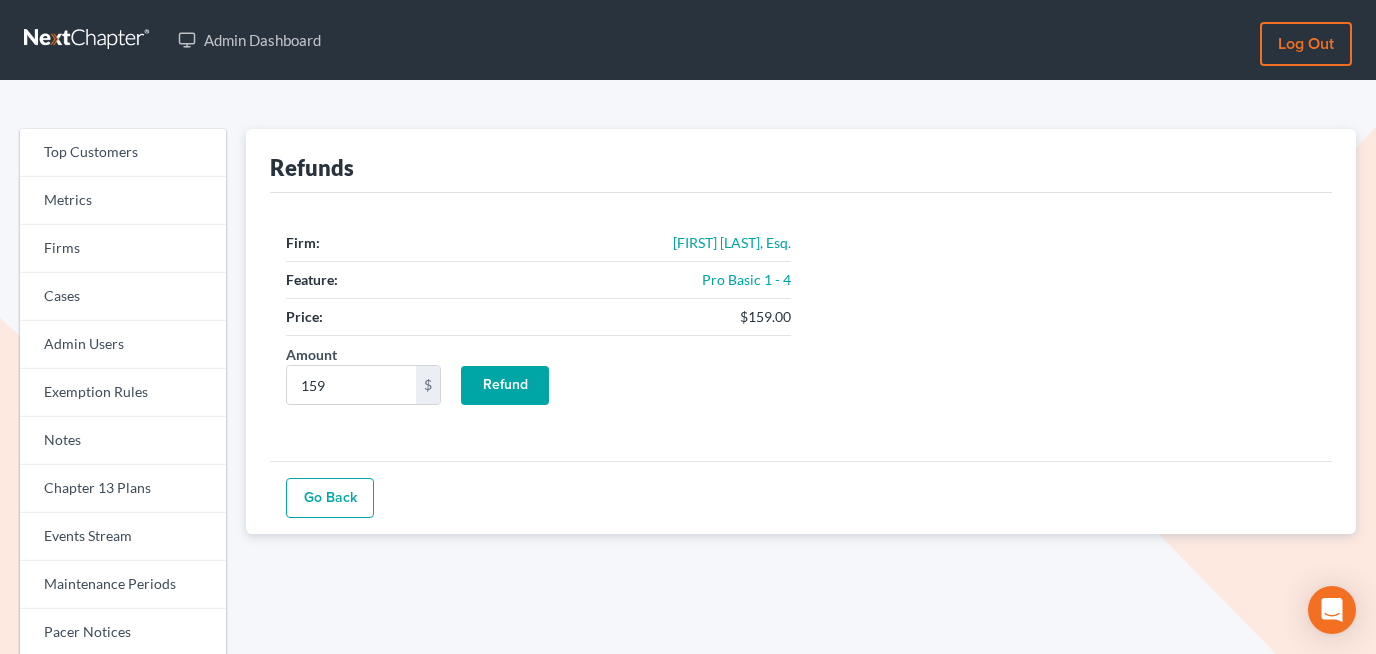 click on "Refund" at bounding box center [505, 386] 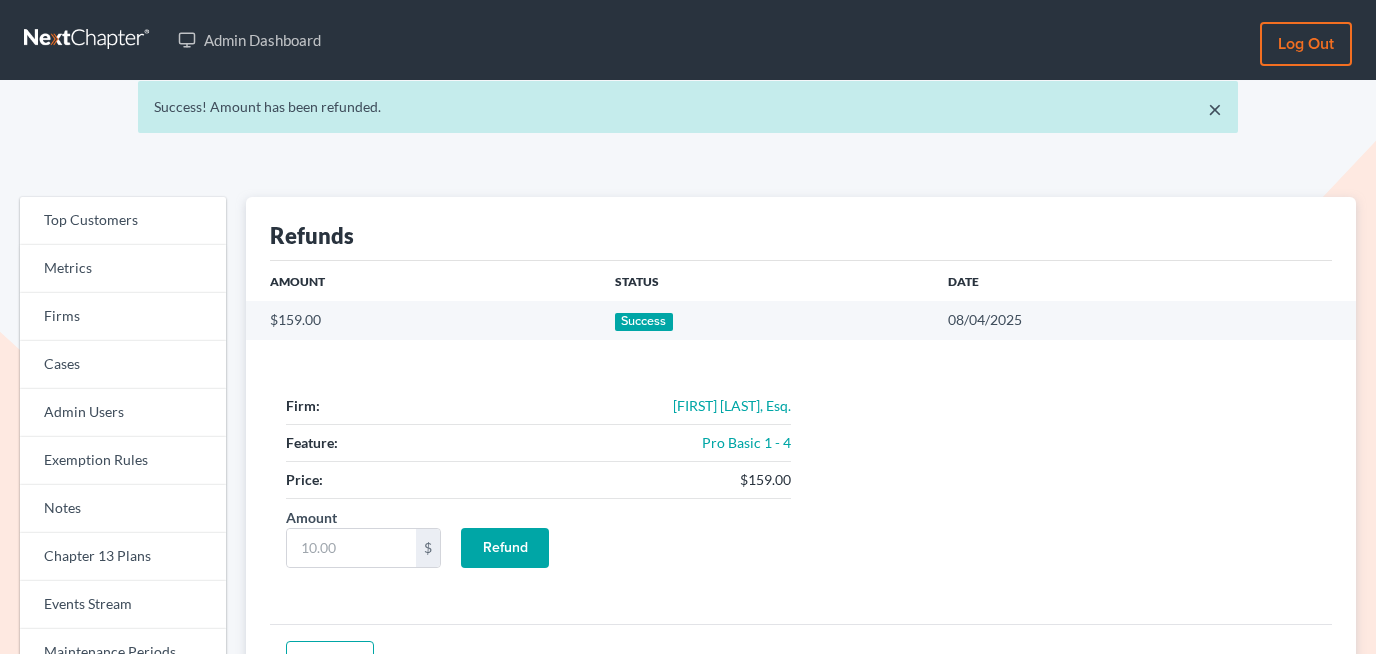 scroll, scrollTop: 0, scrollLeft: 0, axis: both 